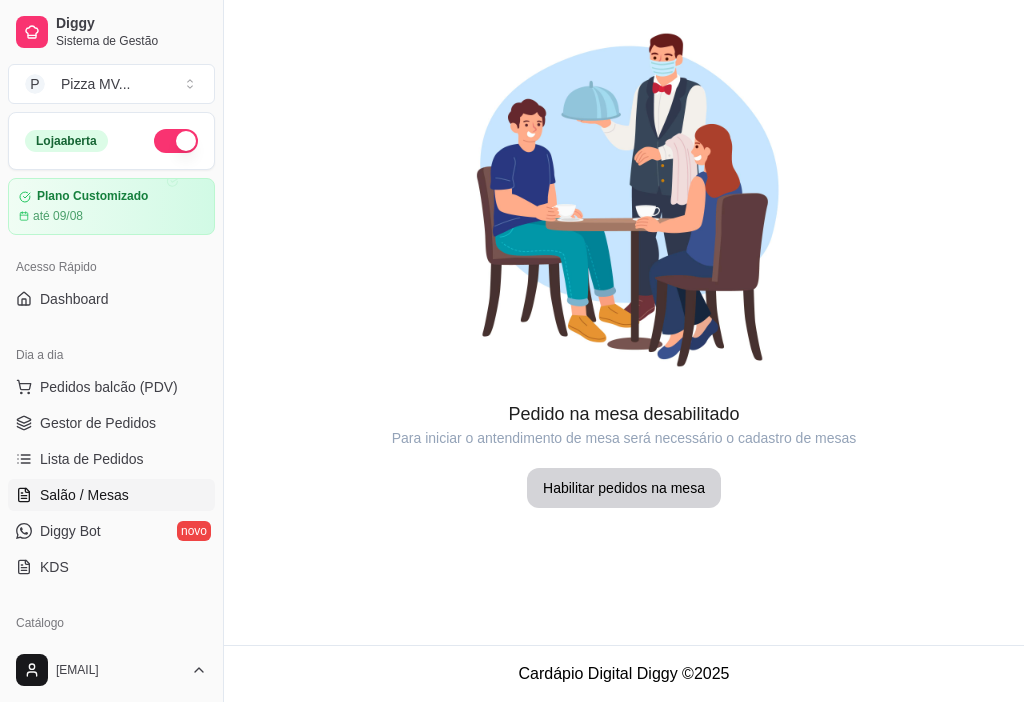 scroll, scrollTop: 0, scrollLeft: 0, axis: both 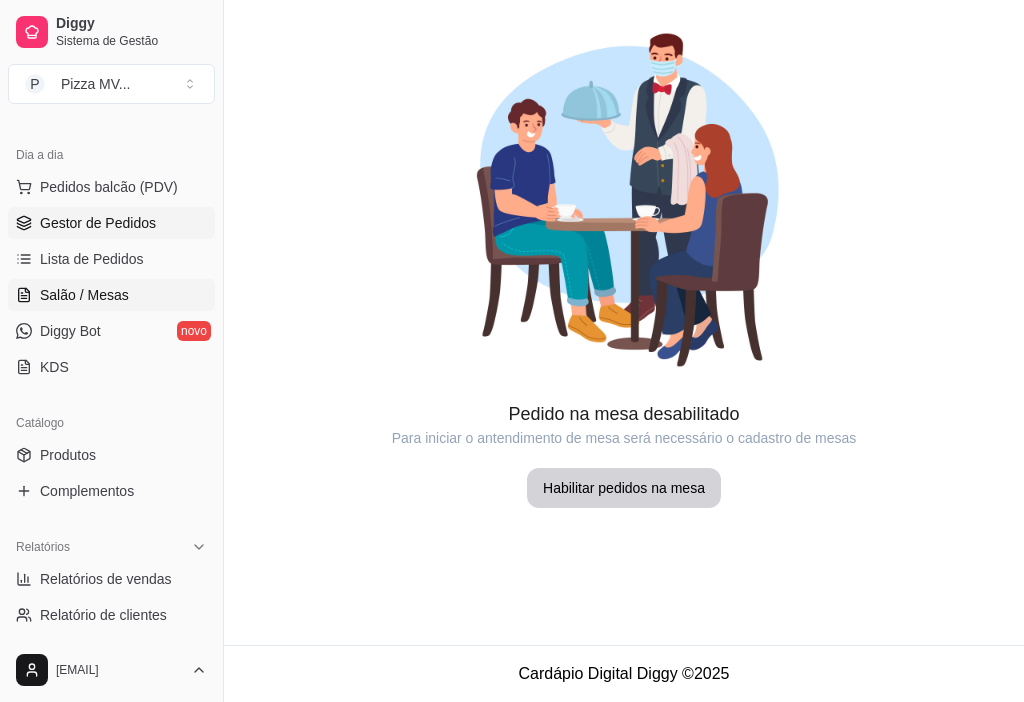 click on "Gestor de Pedidos" at bounding box center (98, 223) 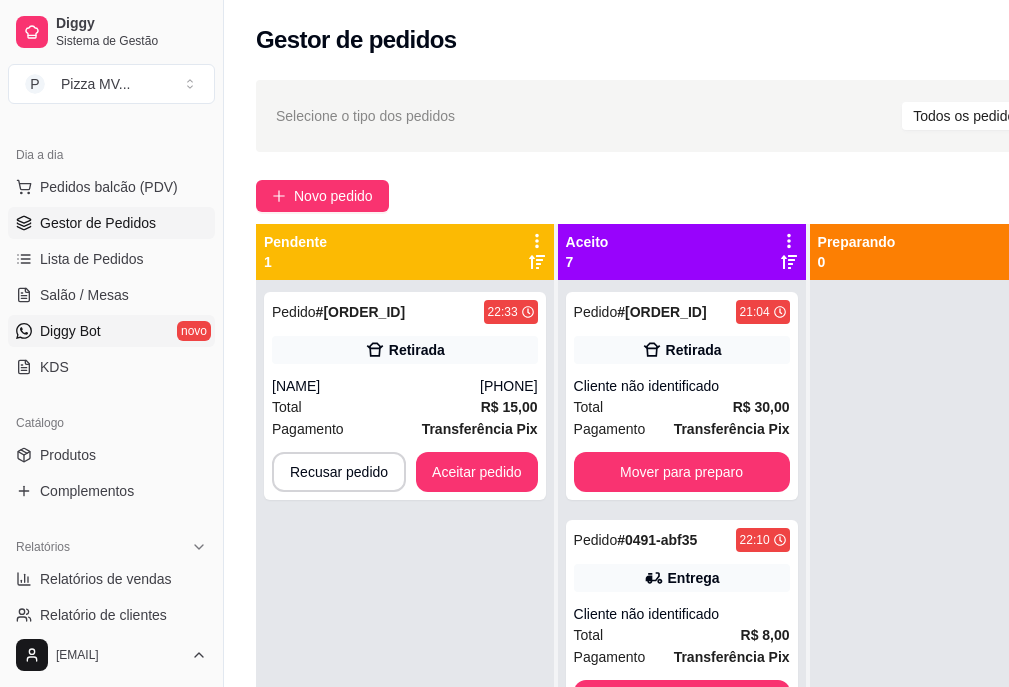 click on "Diggy Bot" at bounding box center (70, 331) 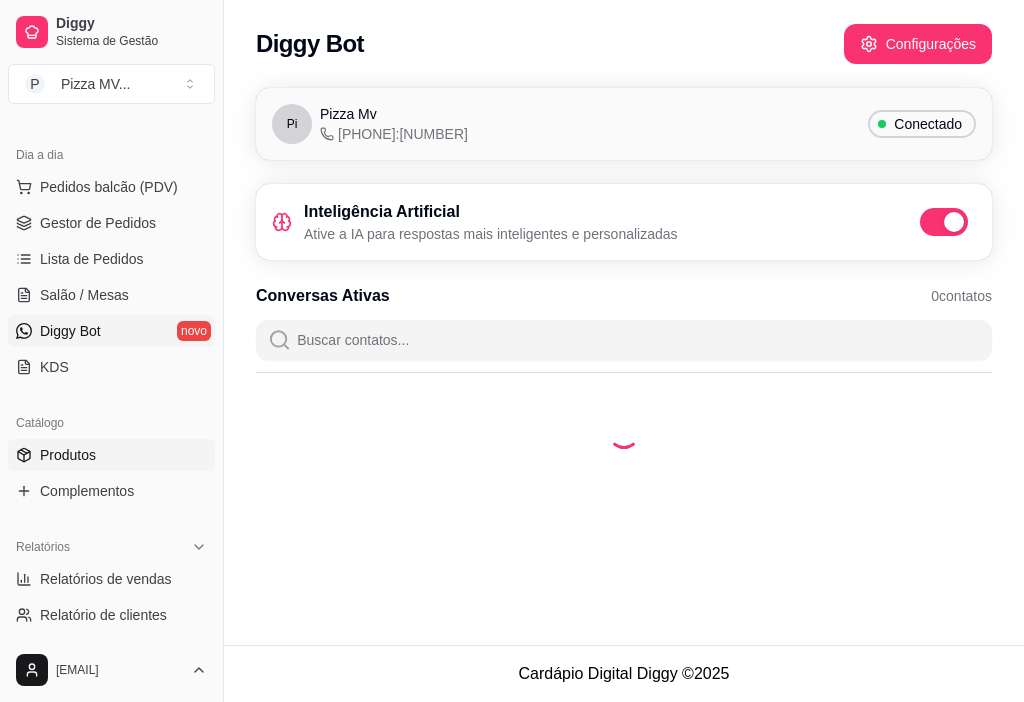 click on "Produtos" at bounding box center [68, 455] 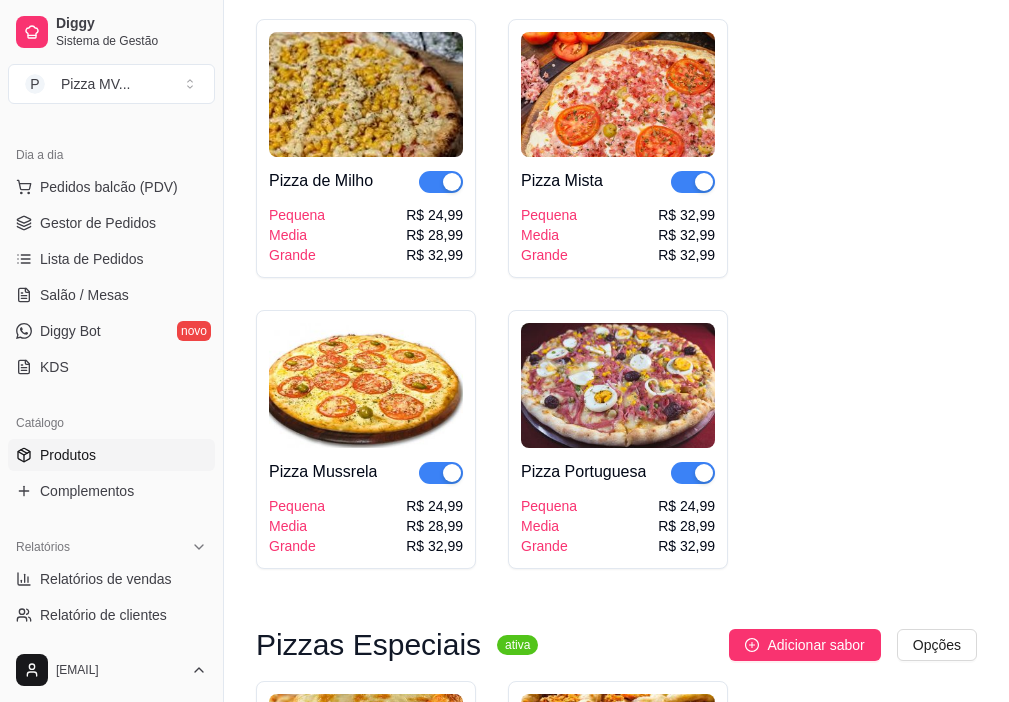 scroll, scrollTop: 2900, scrollLeft: 0, axis: vertical 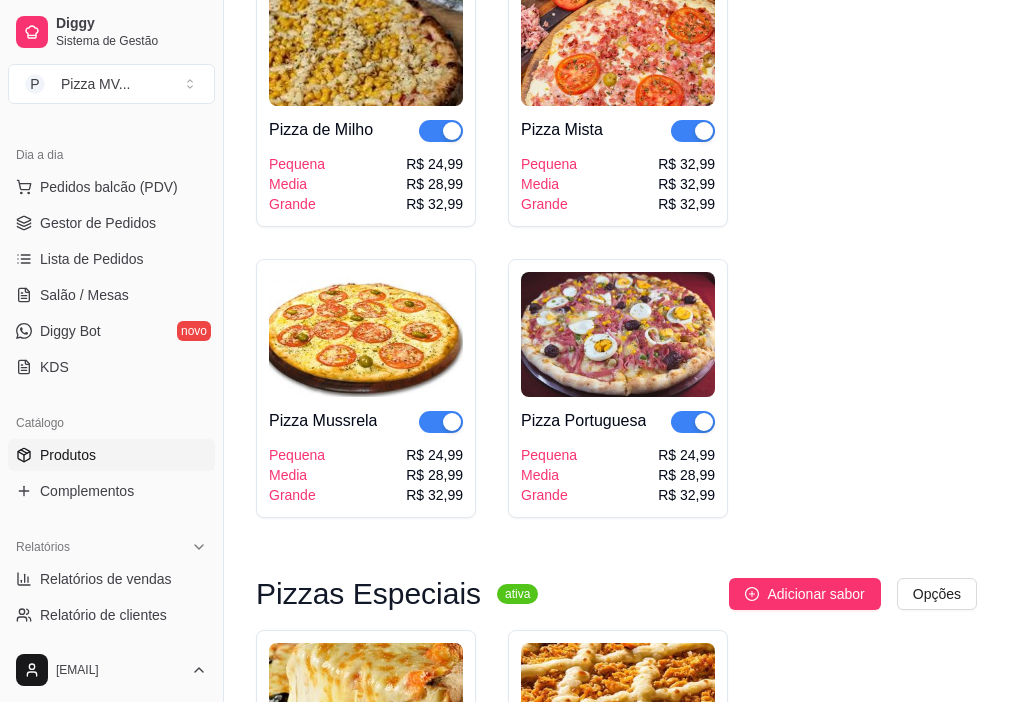 click at bounding box center (618, 43) 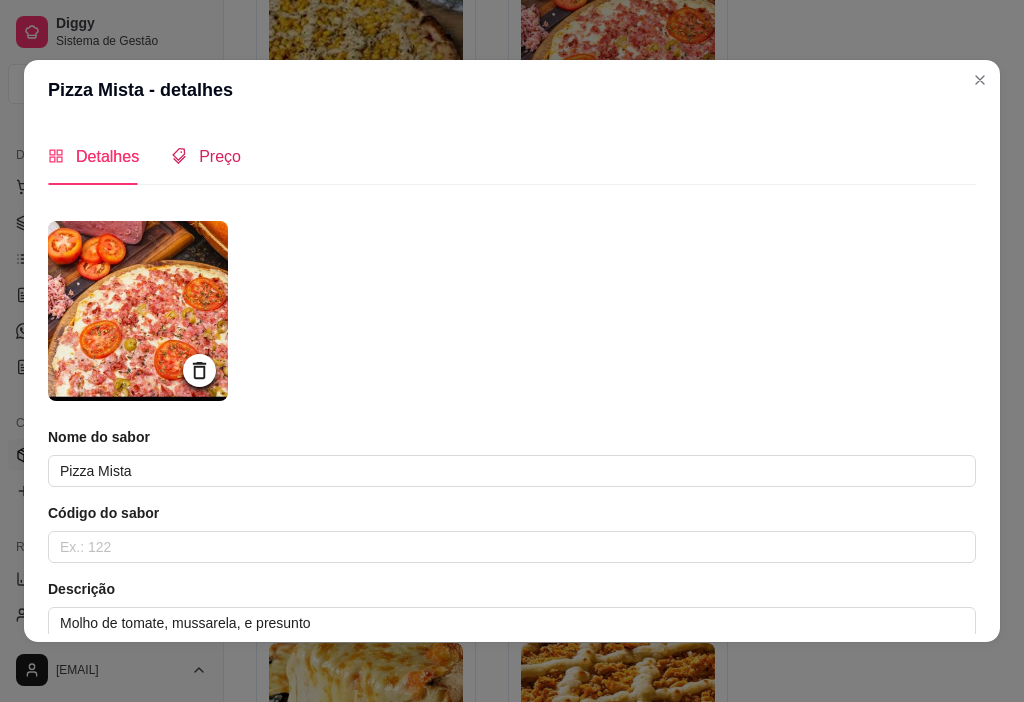 click on "Preço" at bounding box center [220, 156] 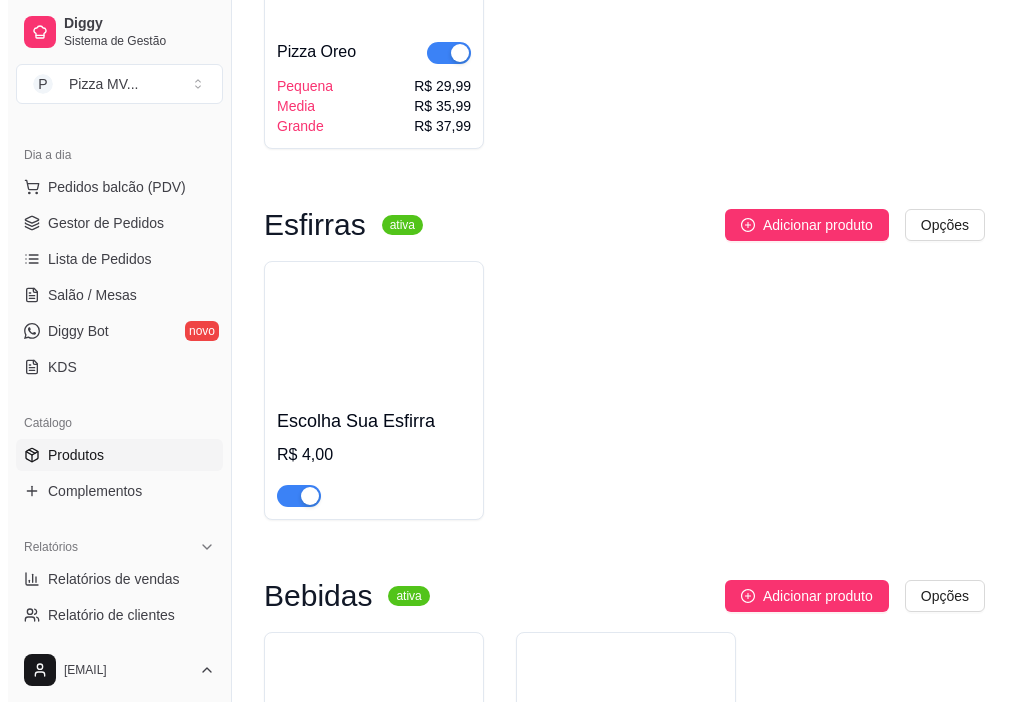 scroll, scrollTop: 6958, scrollLeft: 0, axis: vertical 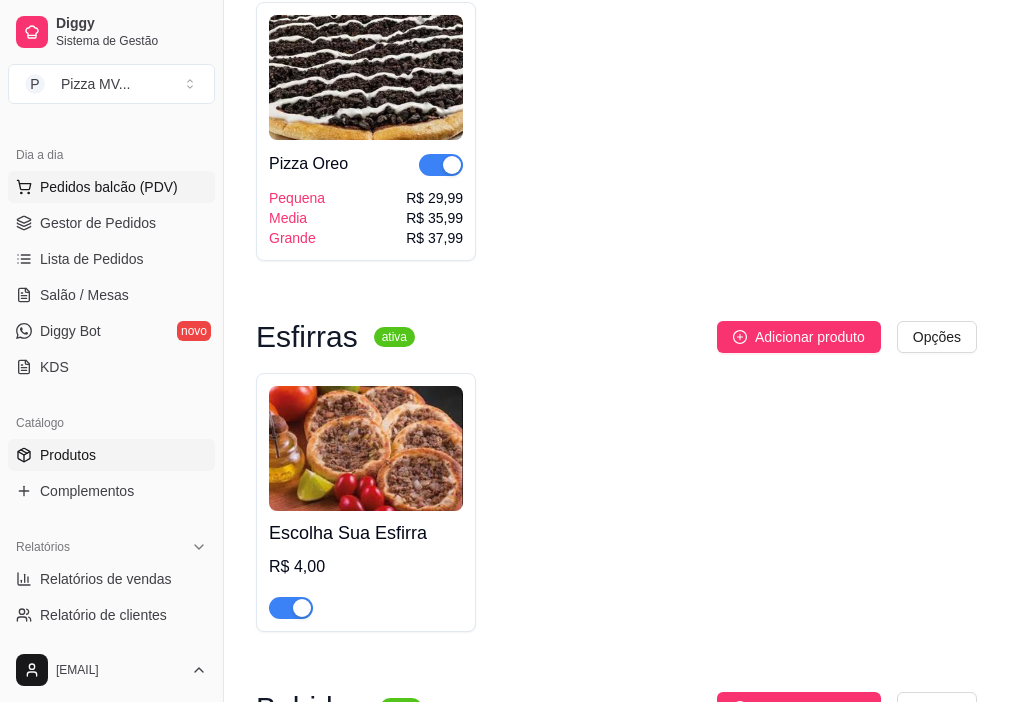 click on "Pedidos balcão (PDV)" at bounding box center [111, 187] 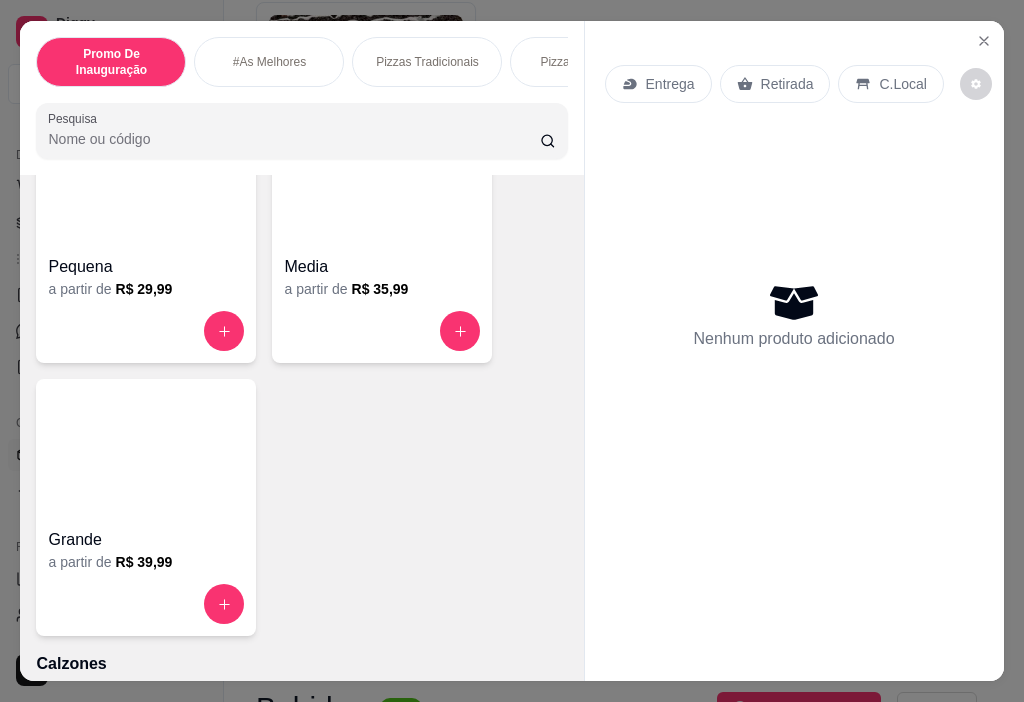 scroll, scrollTop: 2500, scrollLeft: 0, axis: vertical 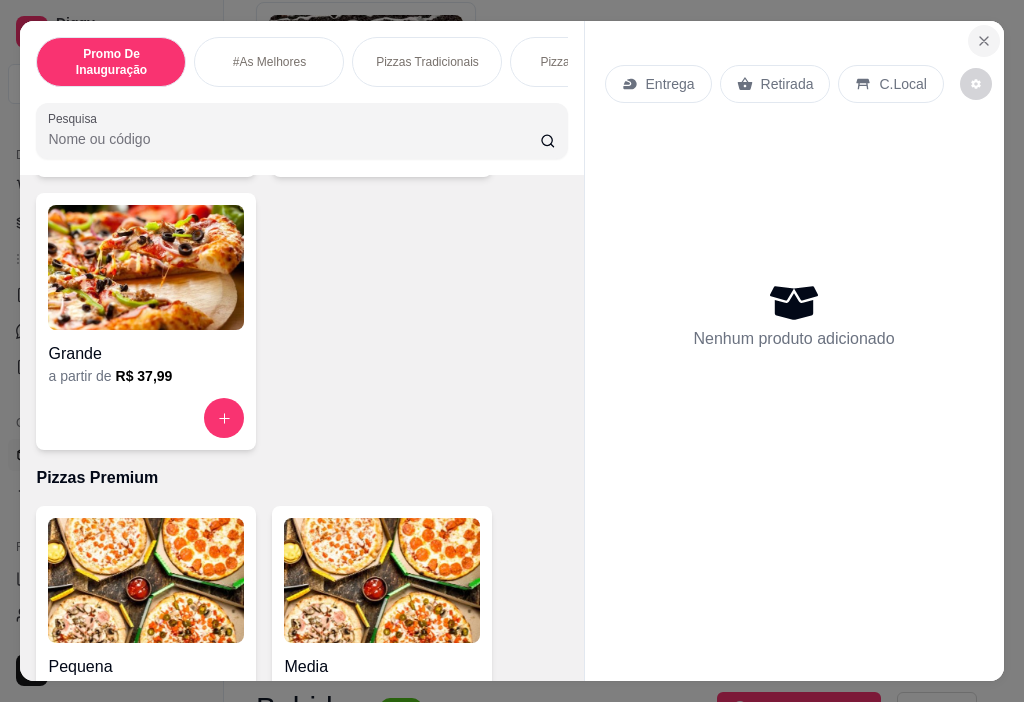 click 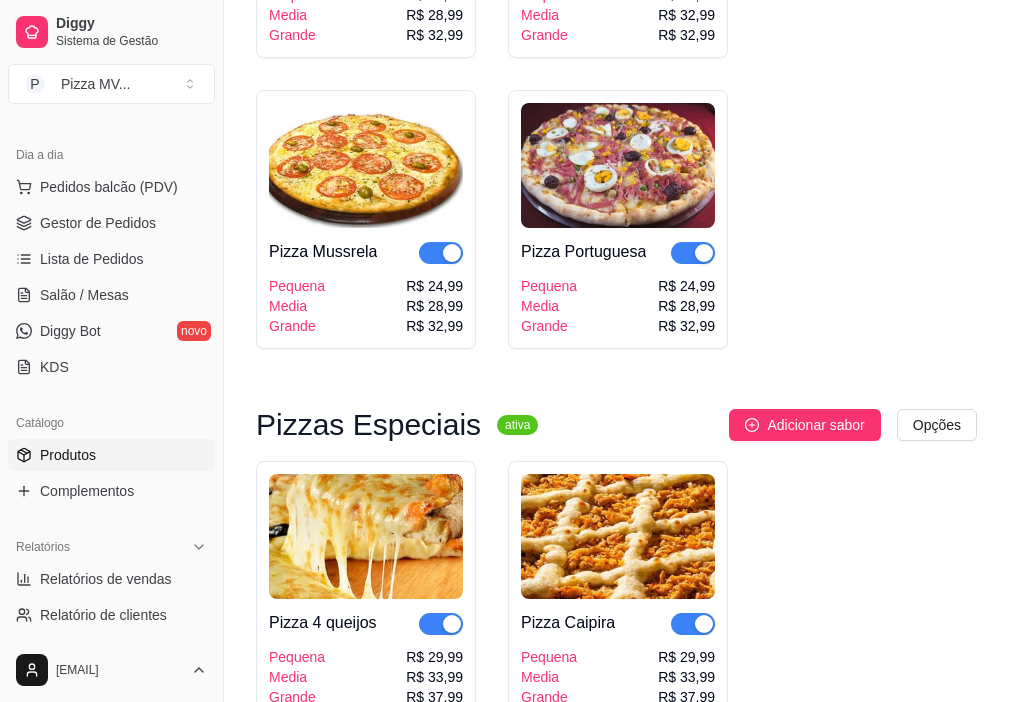 scroll, scrollTop: 3068, scrollLeft: 0, axis: vertical 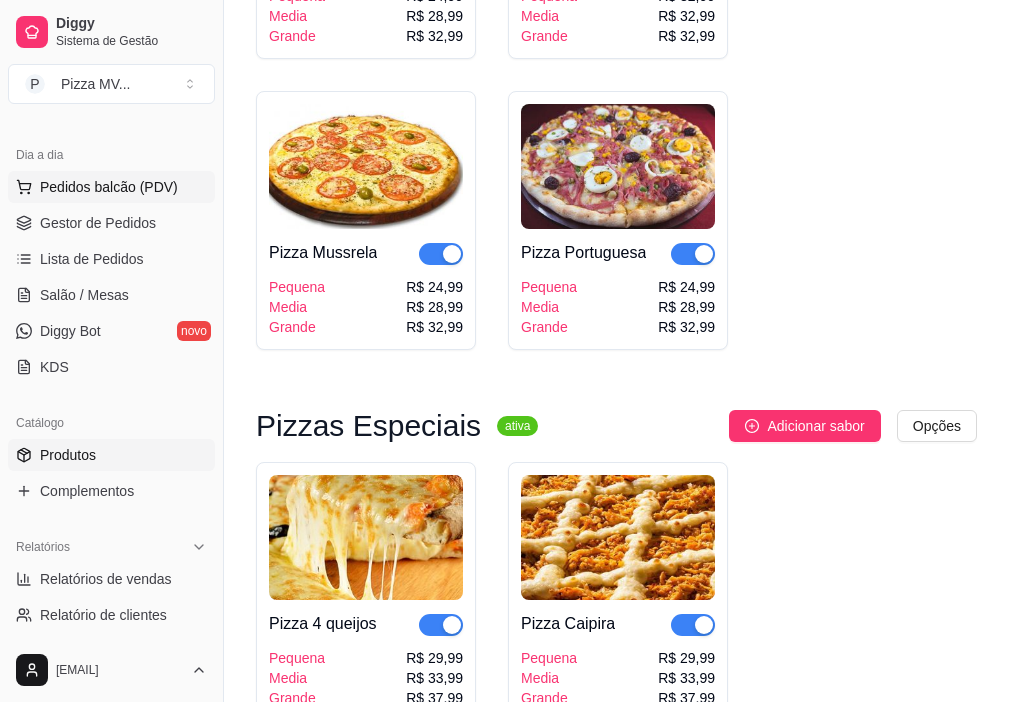 click on "Pedidos balcão (PDV)" at bounding box center [109, 187] 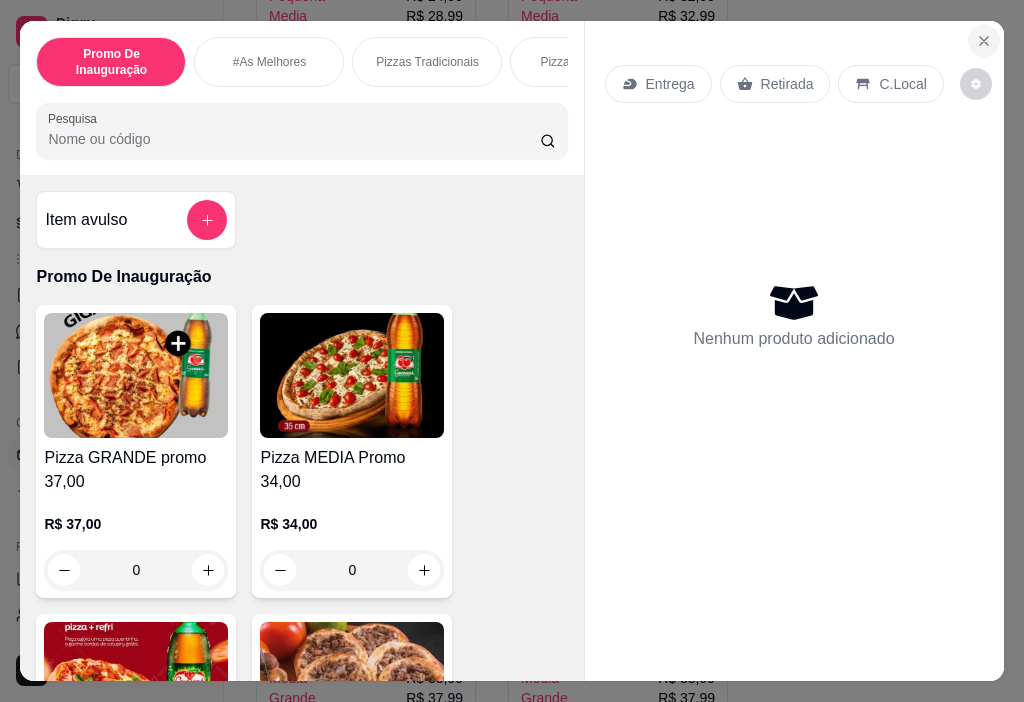 click at bounding box center (984, 41) 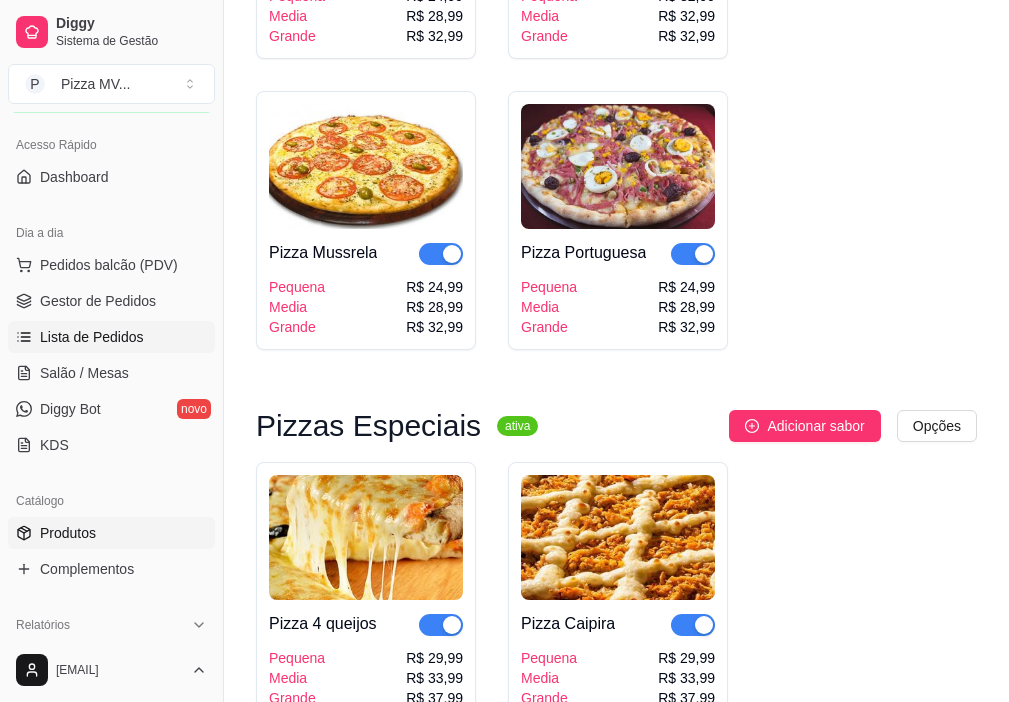 scroll, scrollTop: 0, scrollLeft: 0, axis: both 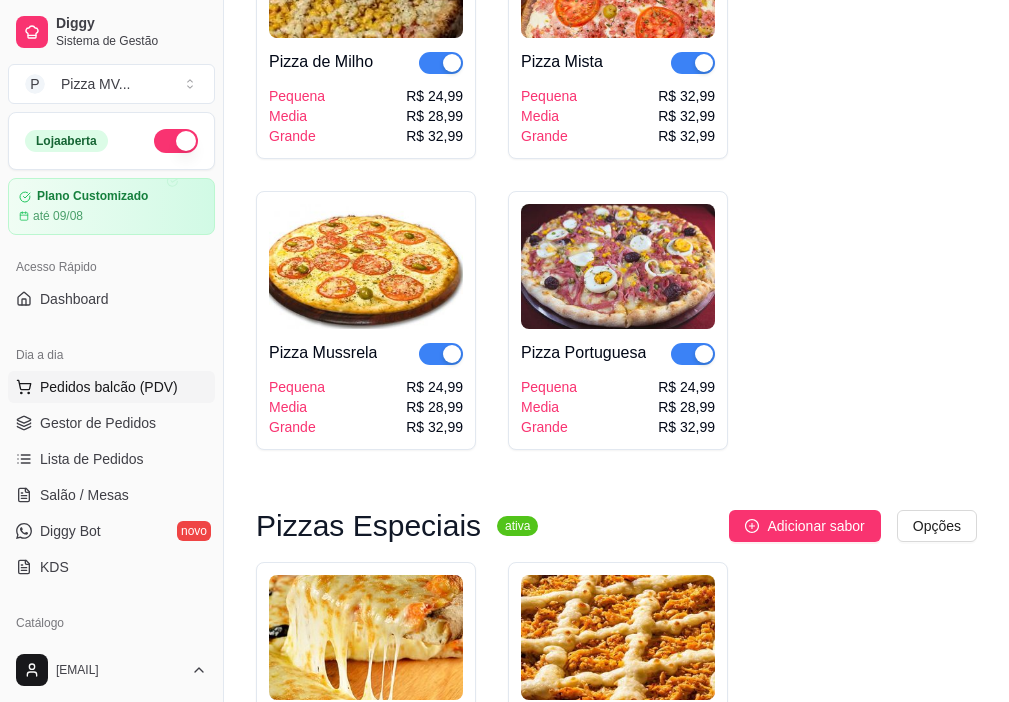 click on "Pedidos balcão (PDV)" at bounding box center (109, 387) 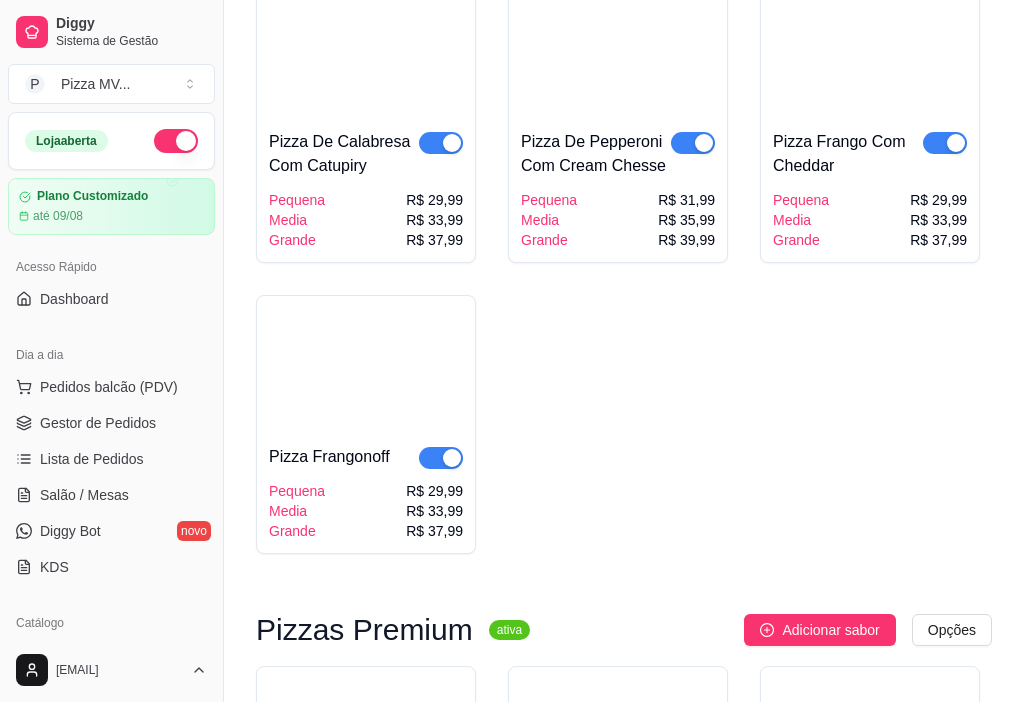 type 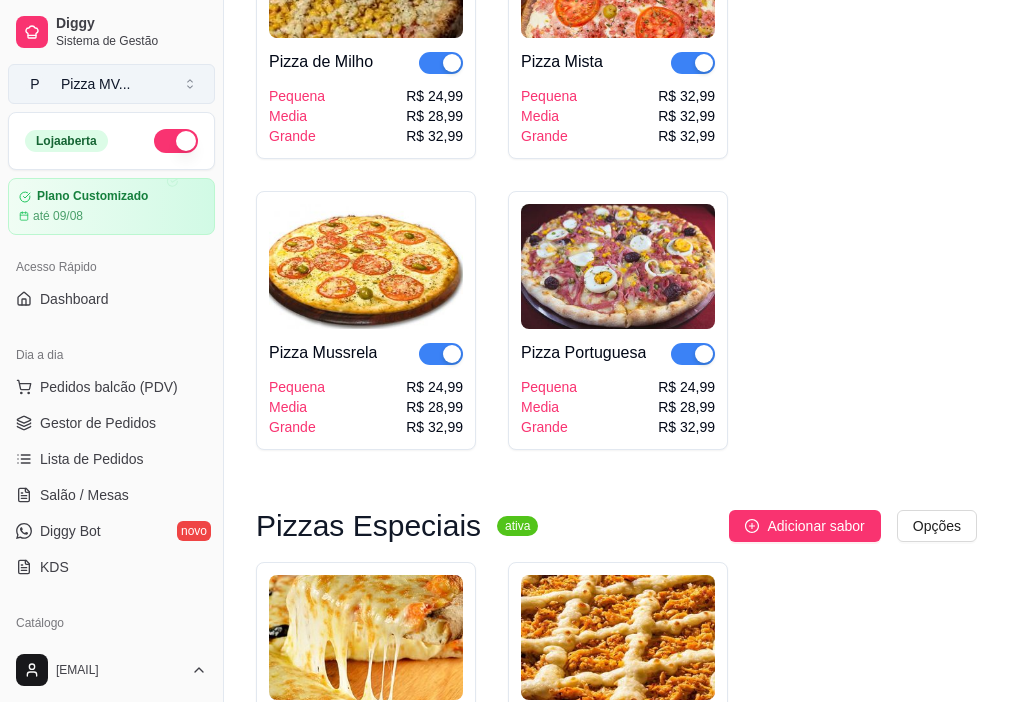 click on "Pizza MV ..." at bounding box center (96, 84) 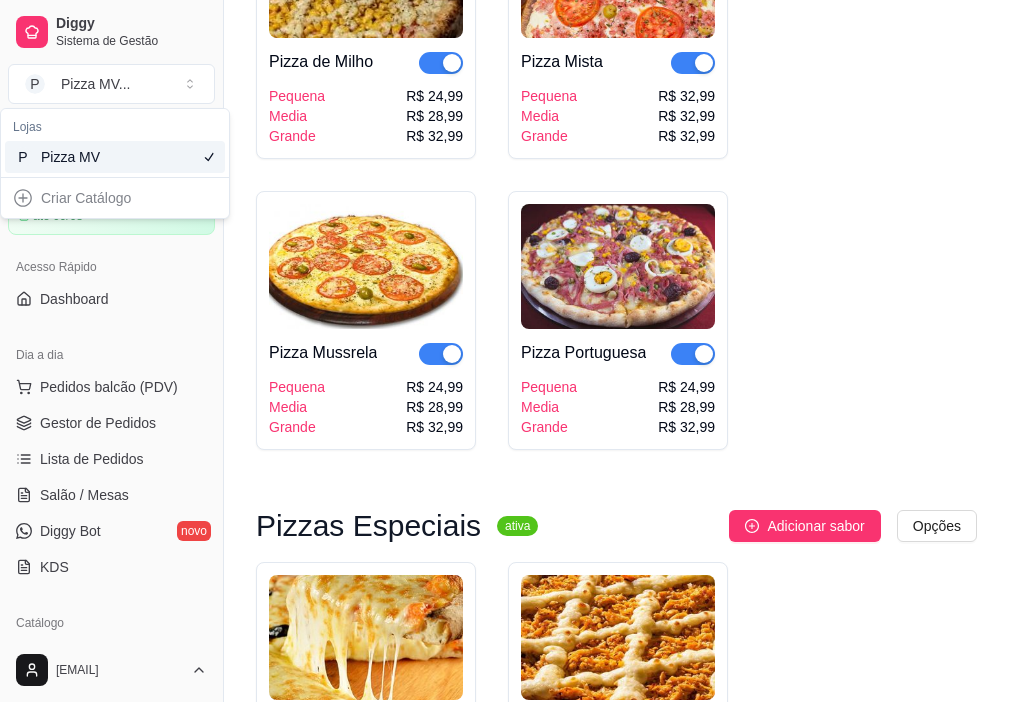 click on "Criar Catálogo" at bounding box center (115, 198) 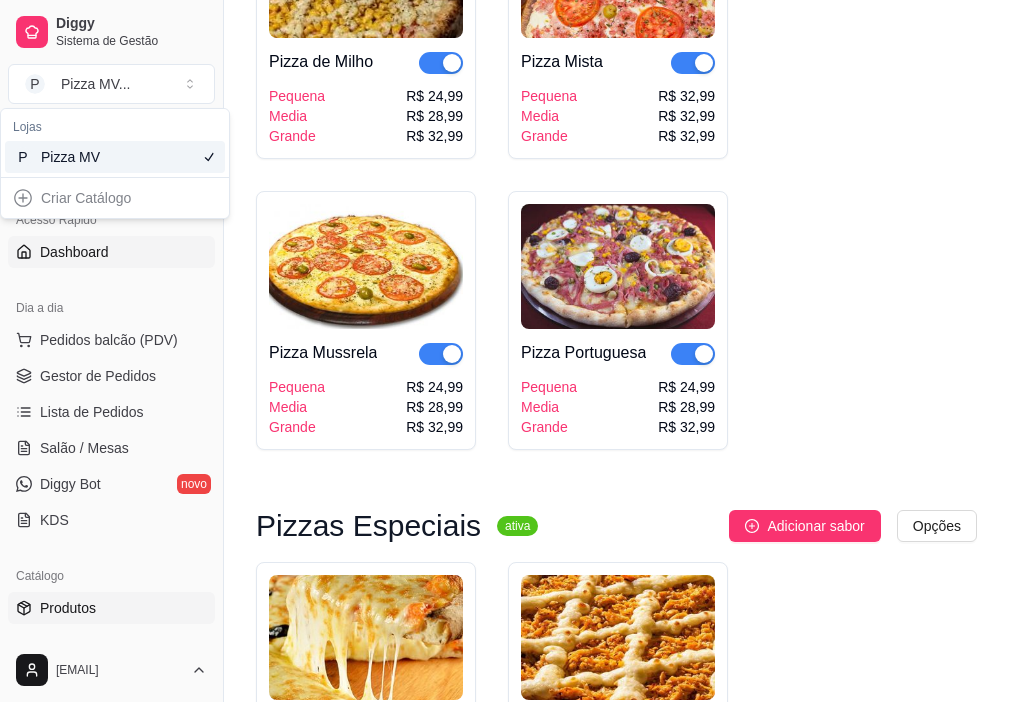 scroll, scrollTop: 0, scrollLeft: 0, axis: both 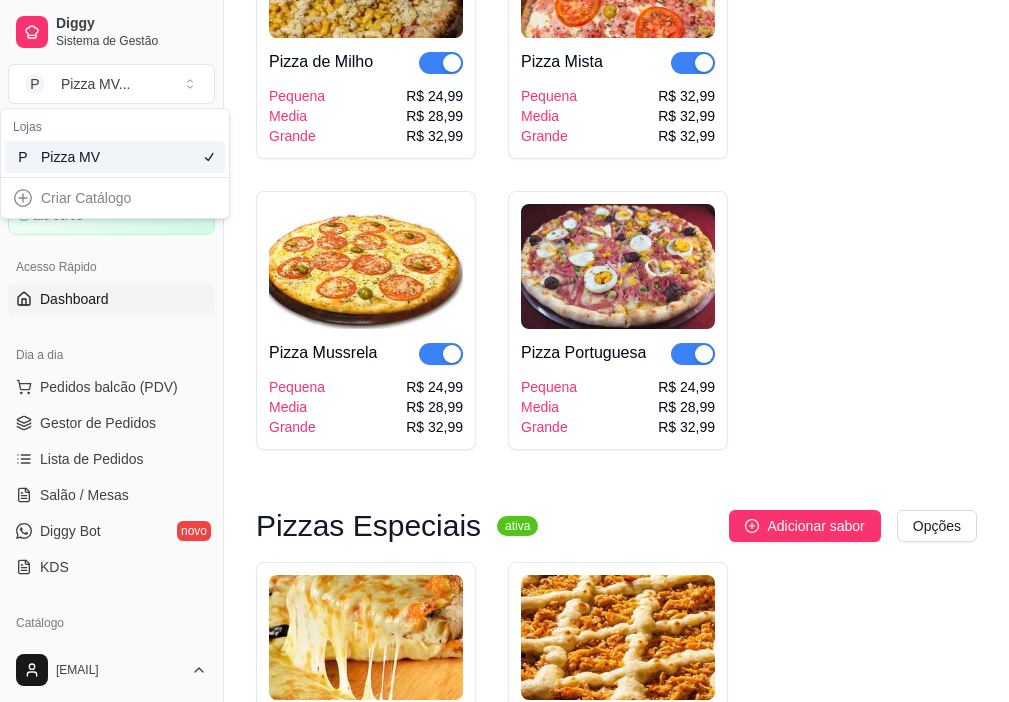 click on "Dashboard" at bounding box center [74, 299] 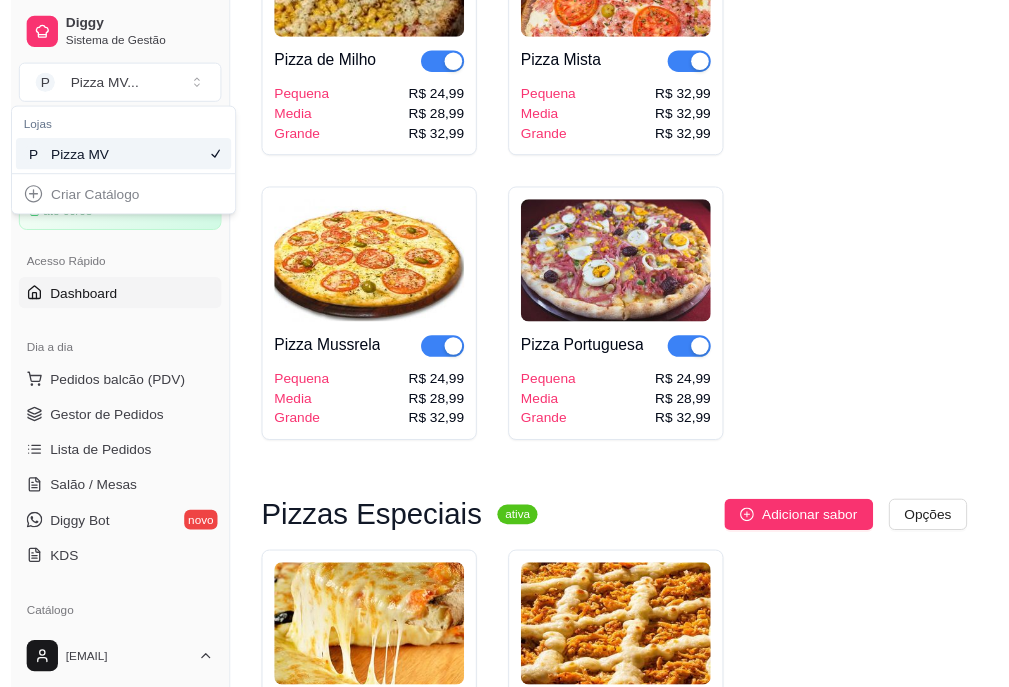 scroll, scrollTop: 0, scrollLeft: 0, axis: both 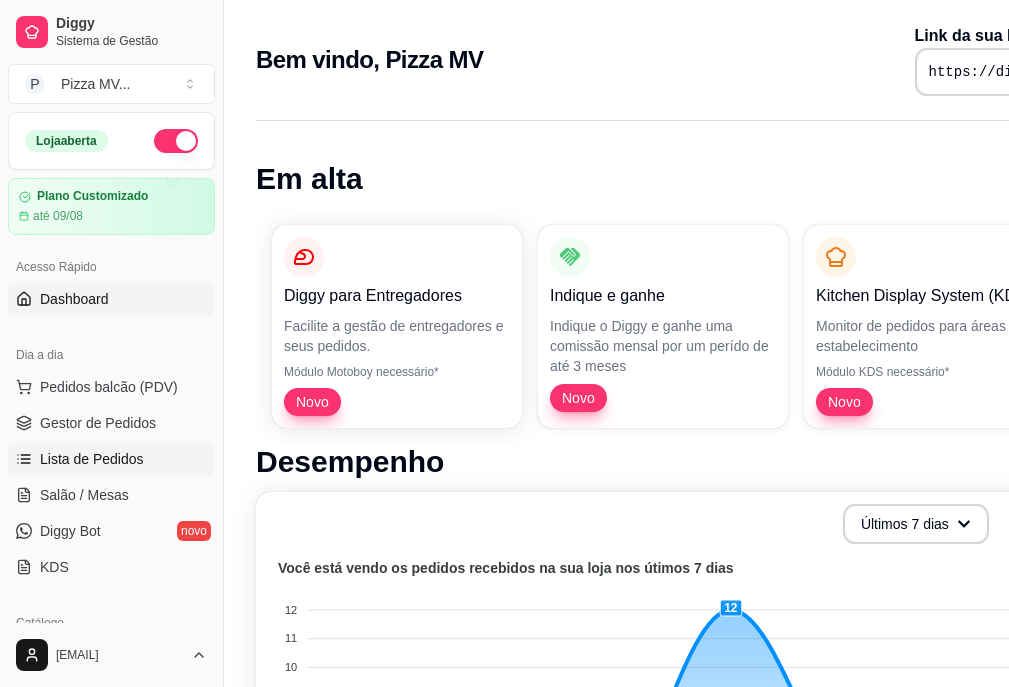 click on "Lista de Pedidos" at bounding box center (92, 459) 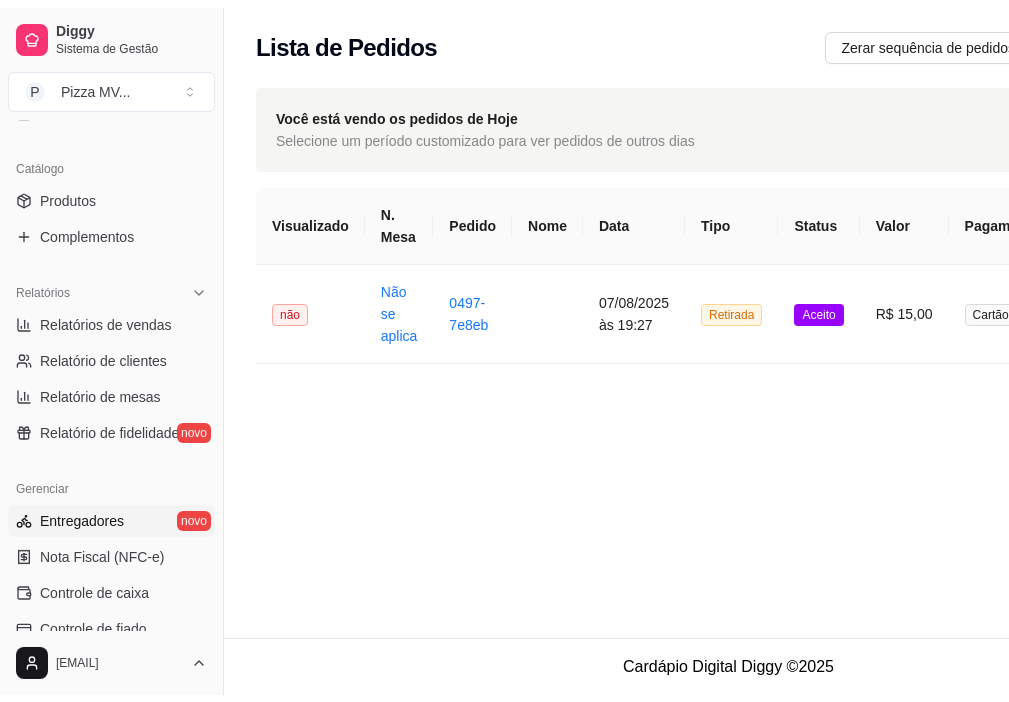 scroll, scrollTop: 500, scrollLeft: 0, axis: vertical 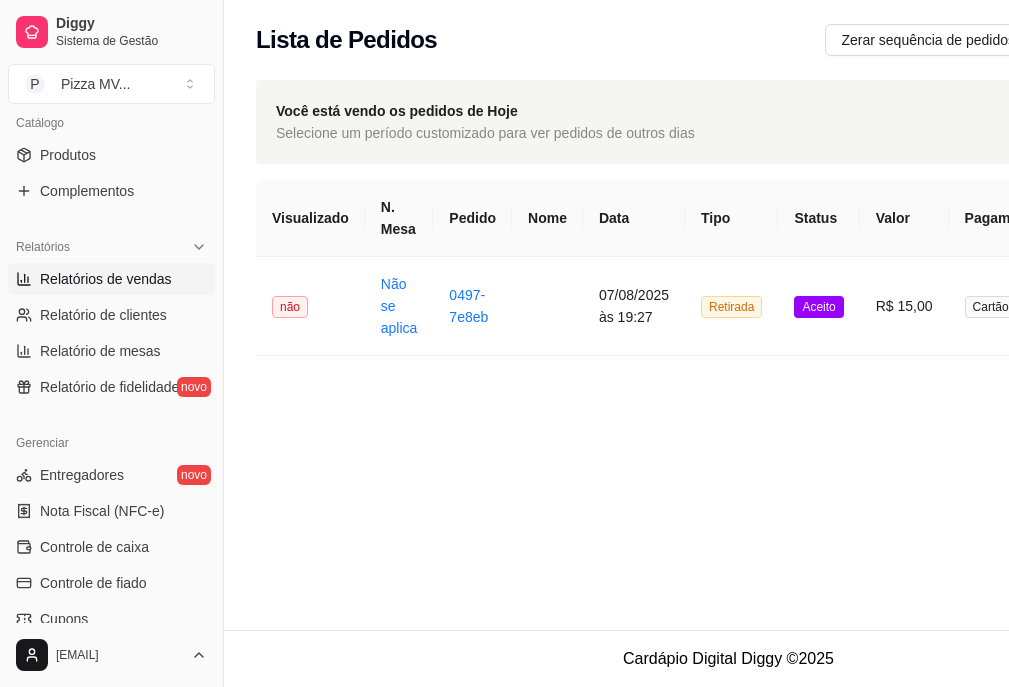 click on "Relatórios de vendas" at bounding box center (106, 279) 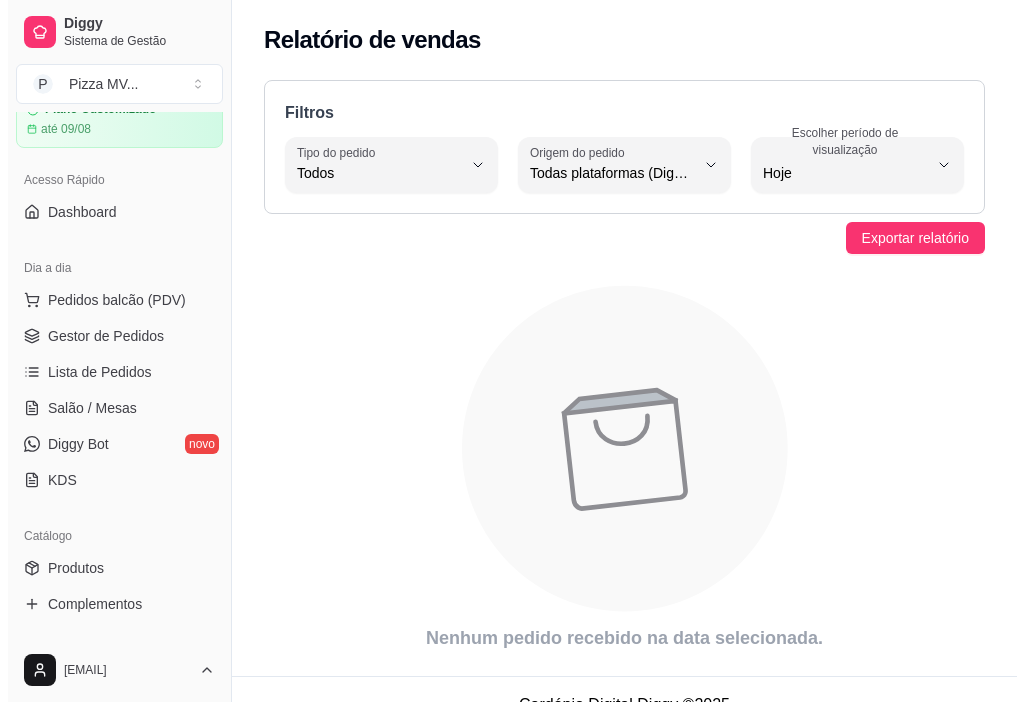 scroll, scrollTop: 0, scrollLeft: 0, axis: both 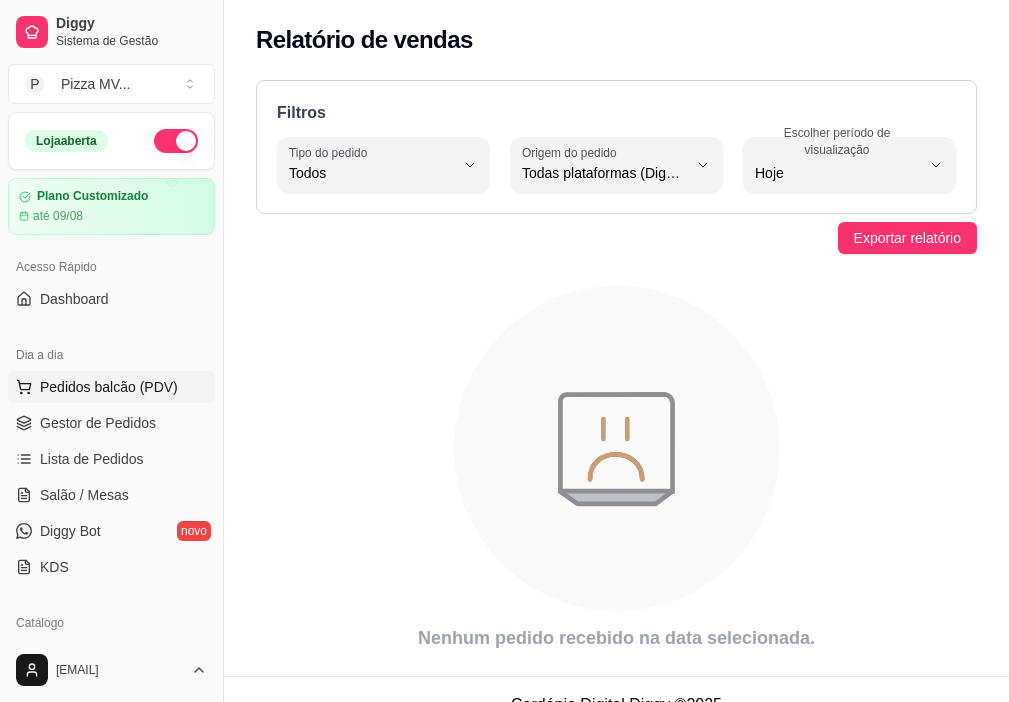 click on "Pedidos balcão (PDV)" at bounding box center [109, 387] 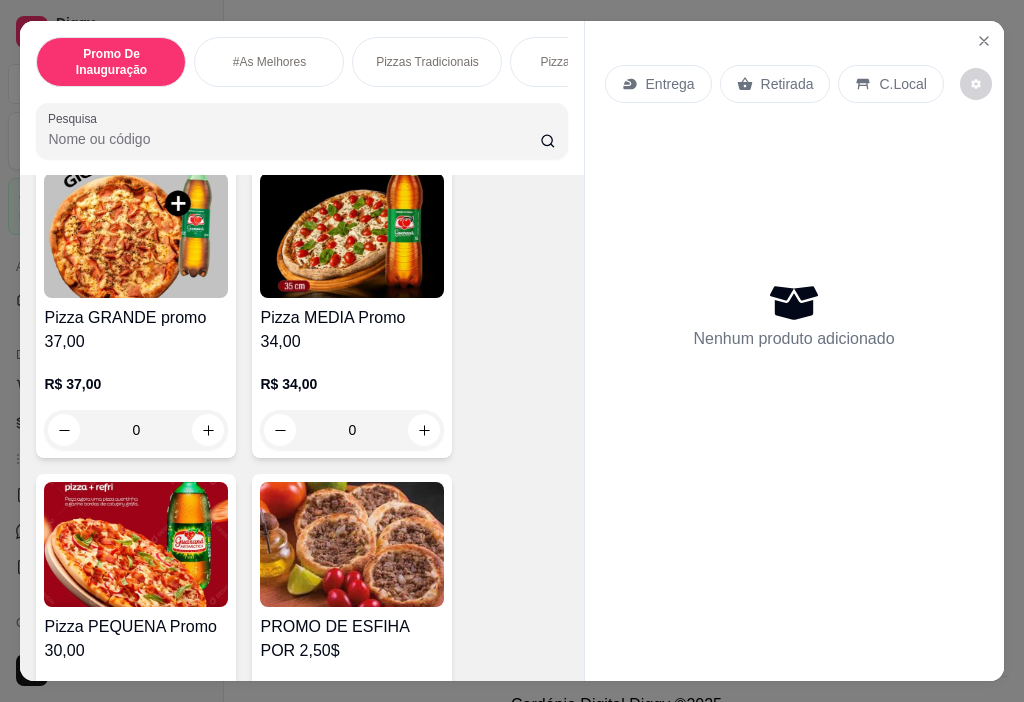scroll, scrollTop: 200, scrollLeft: 0, axis: vertical 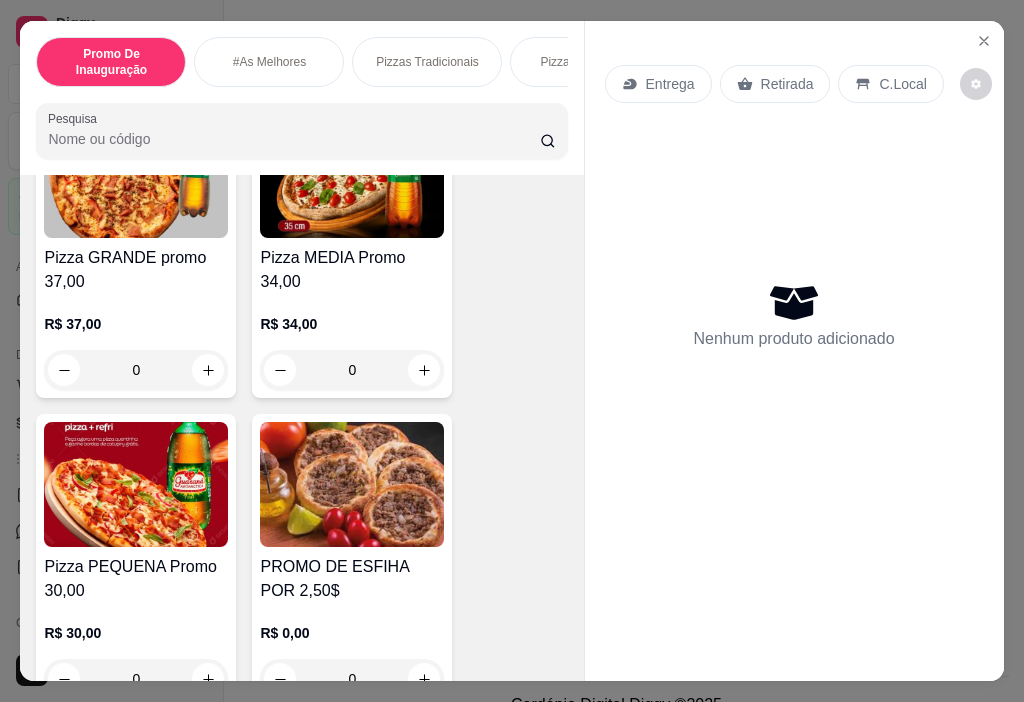 click at bounding box center [352, 484] 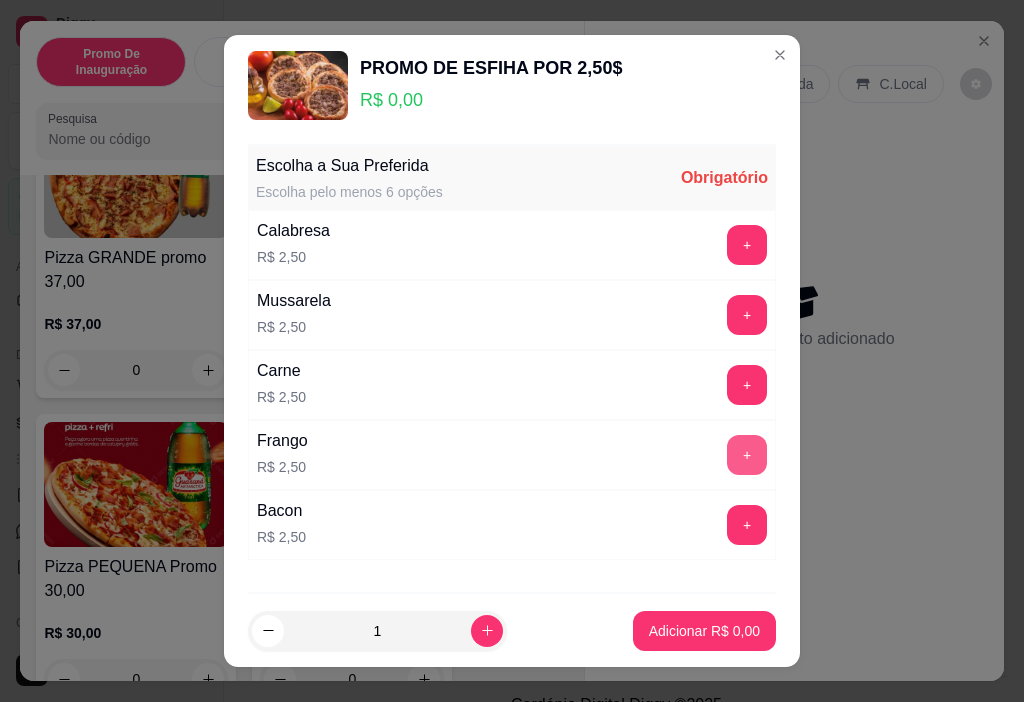 click on "+" at bounding box center [747, 455] 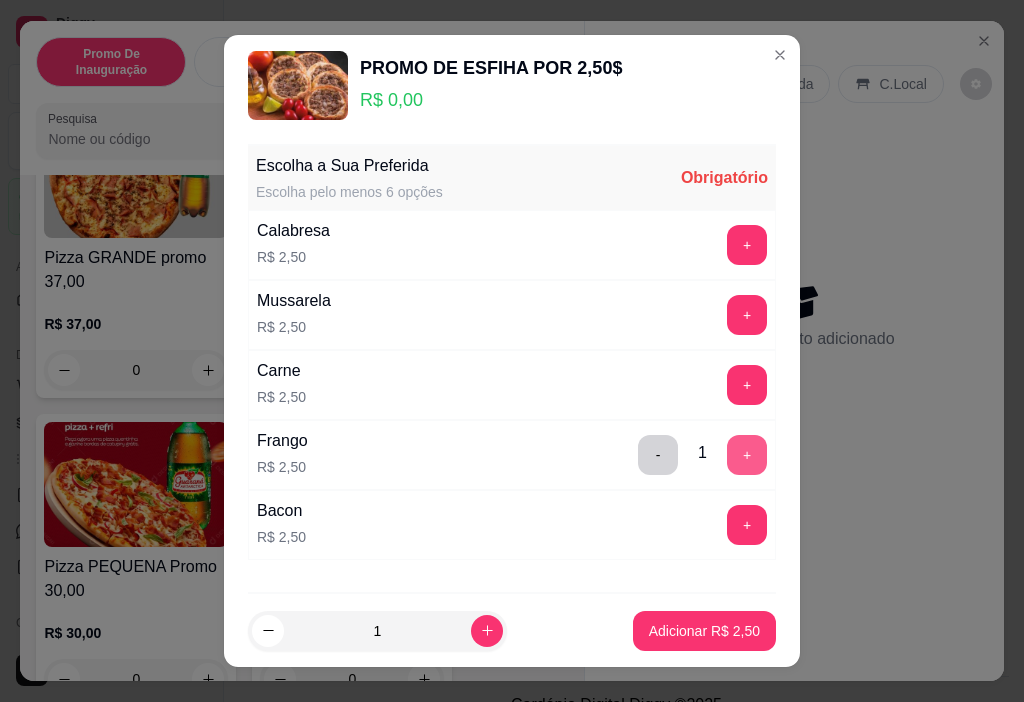 click on "+" at bounding box center [747, 455] 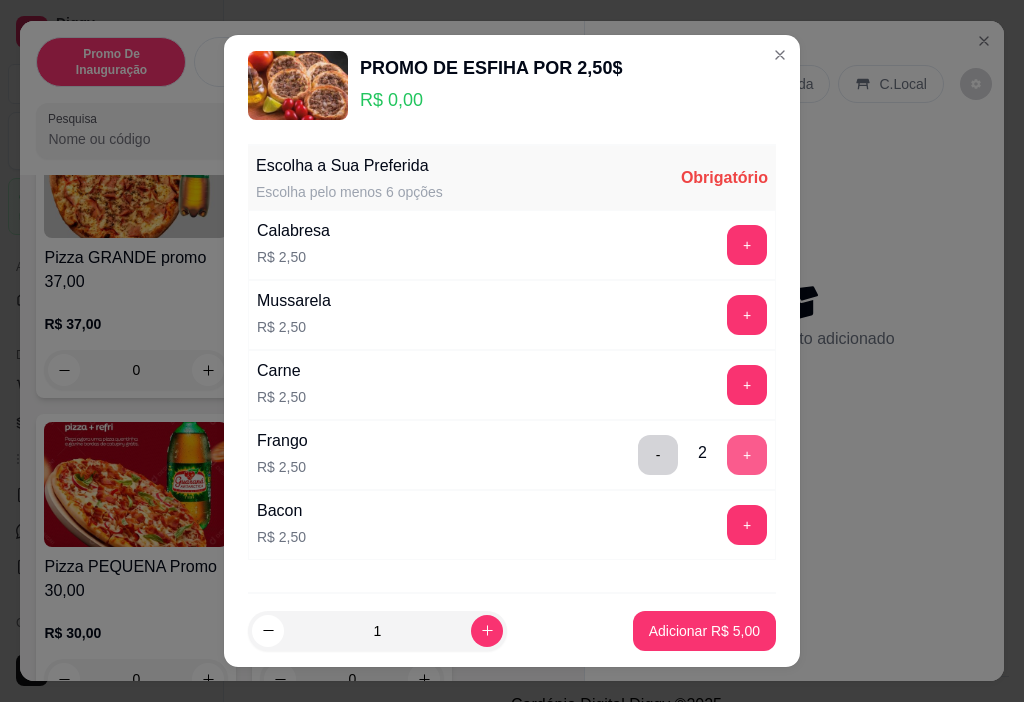 click on "+" at bounding box center [747, 455] 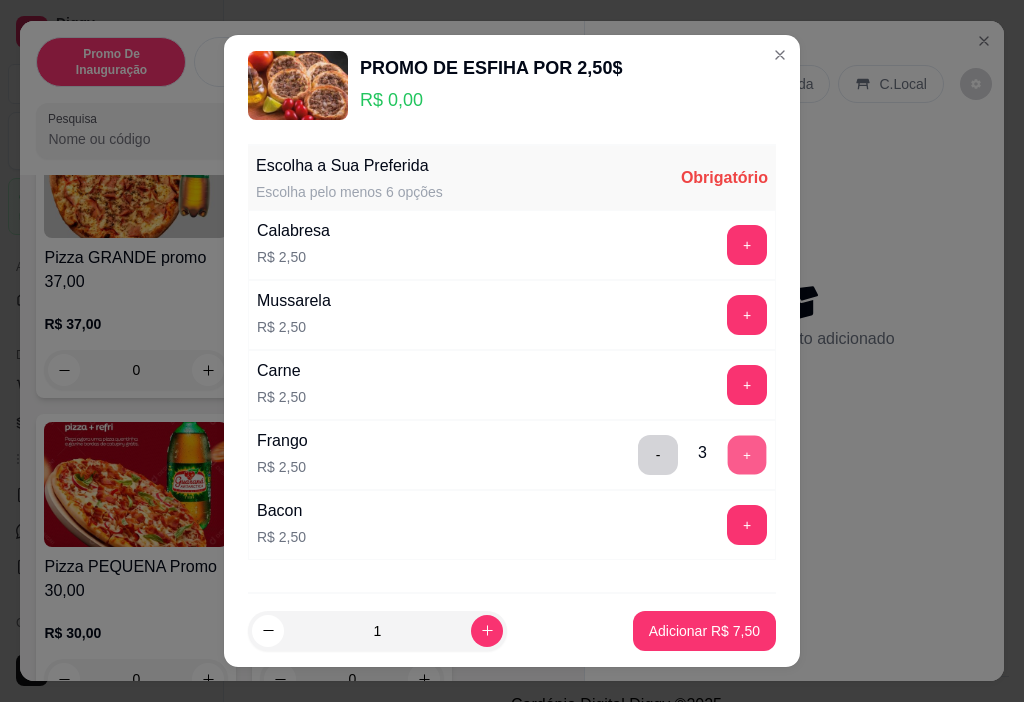 click on "+" at bounding box center [747, 455] 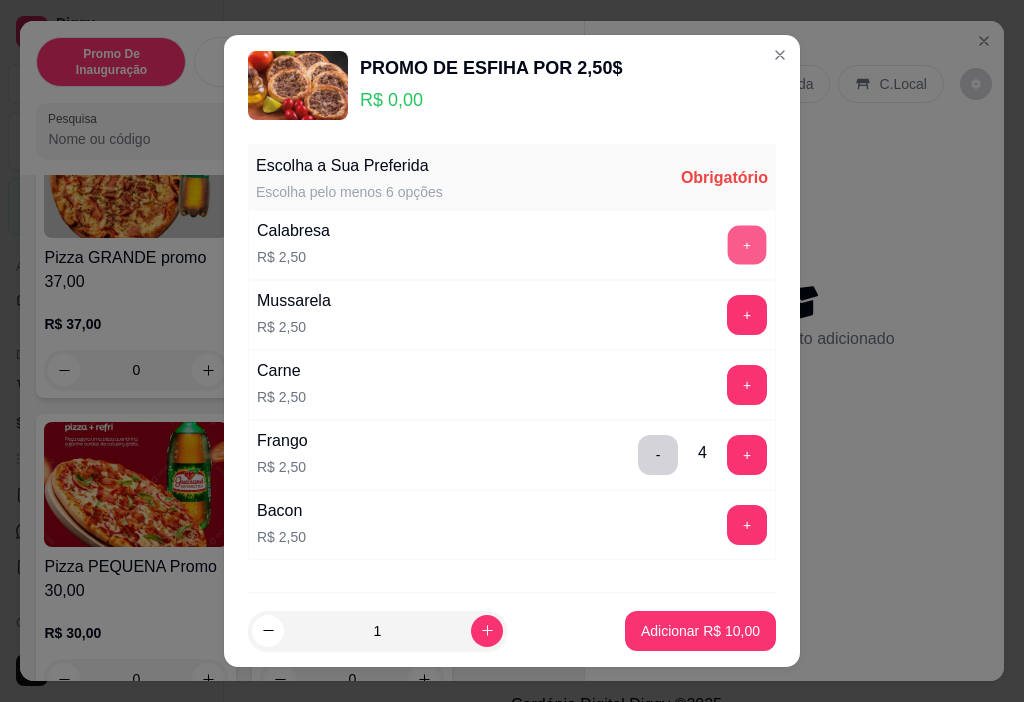click on "+" at bounding box center (747, 245) 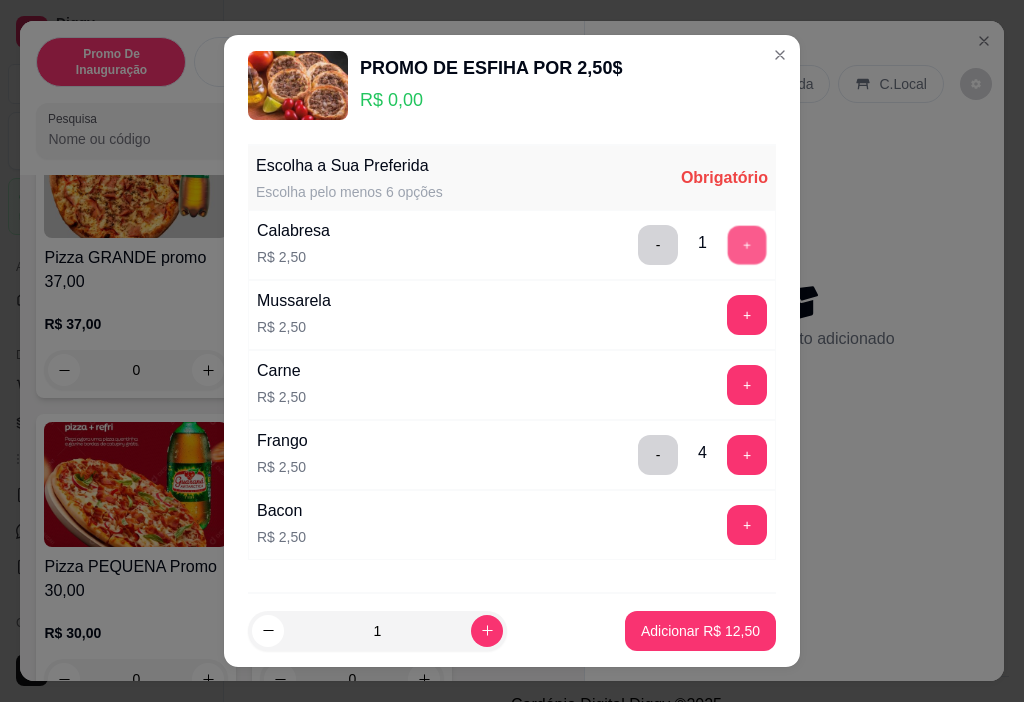 click on "+" at bounding box center [747, 245] 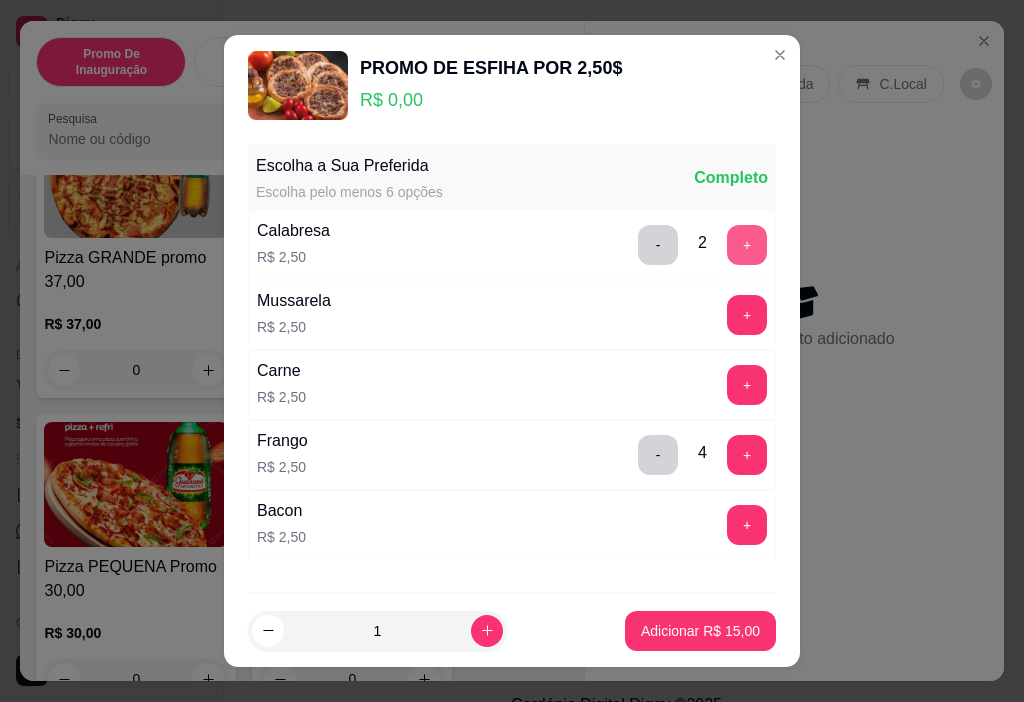 click on "+" at bounding box center [747, 245] 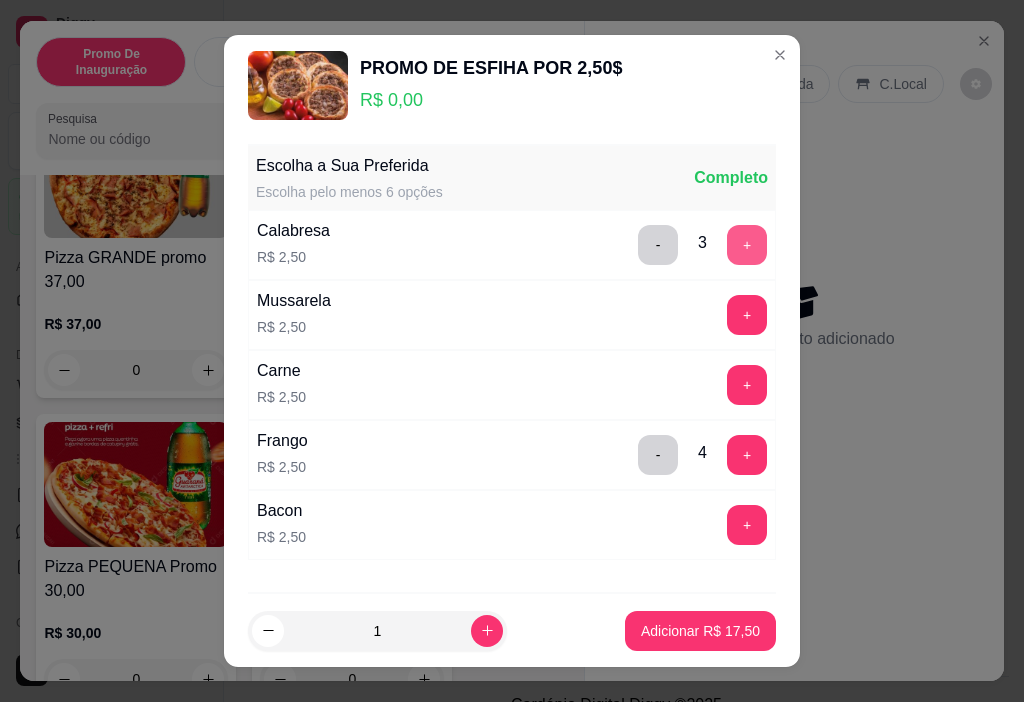 click on "+" at bounding box center (747, 245) 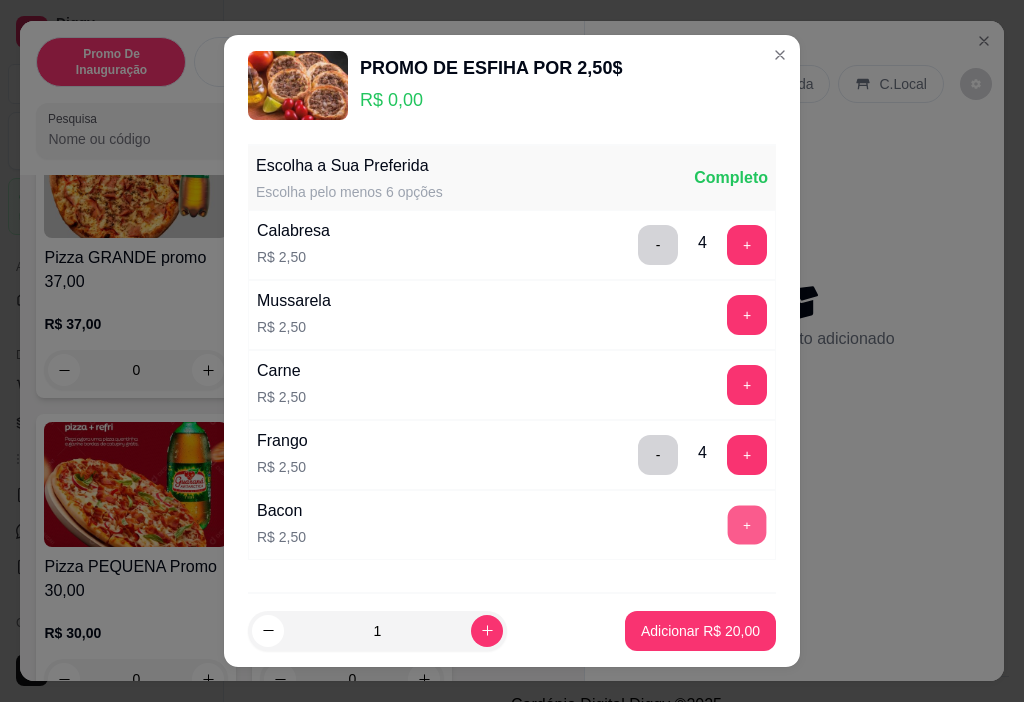 click on "+" at bounding box center [747, 525] 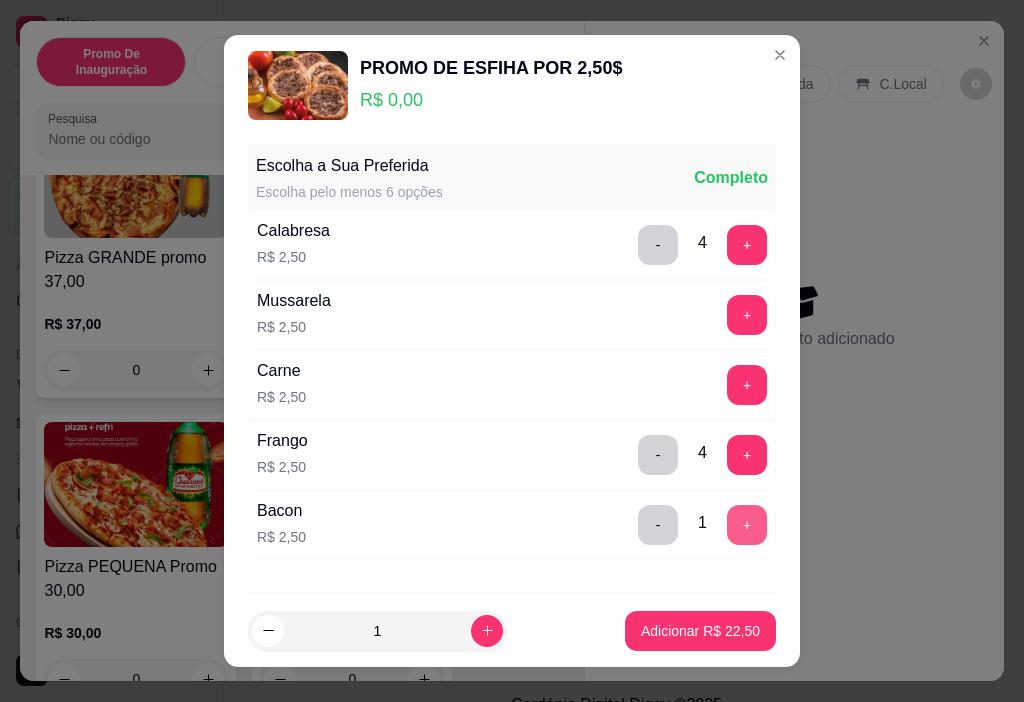 click on "+" at bounding box center (747, 525) 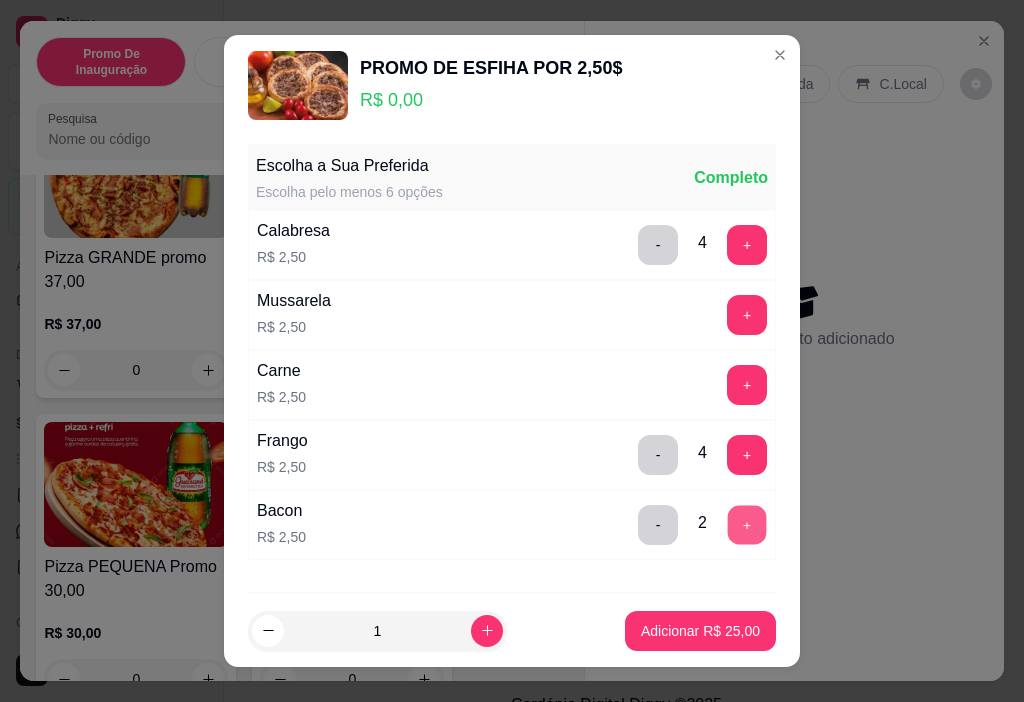 click on "+" at bounding box center (747, 525) 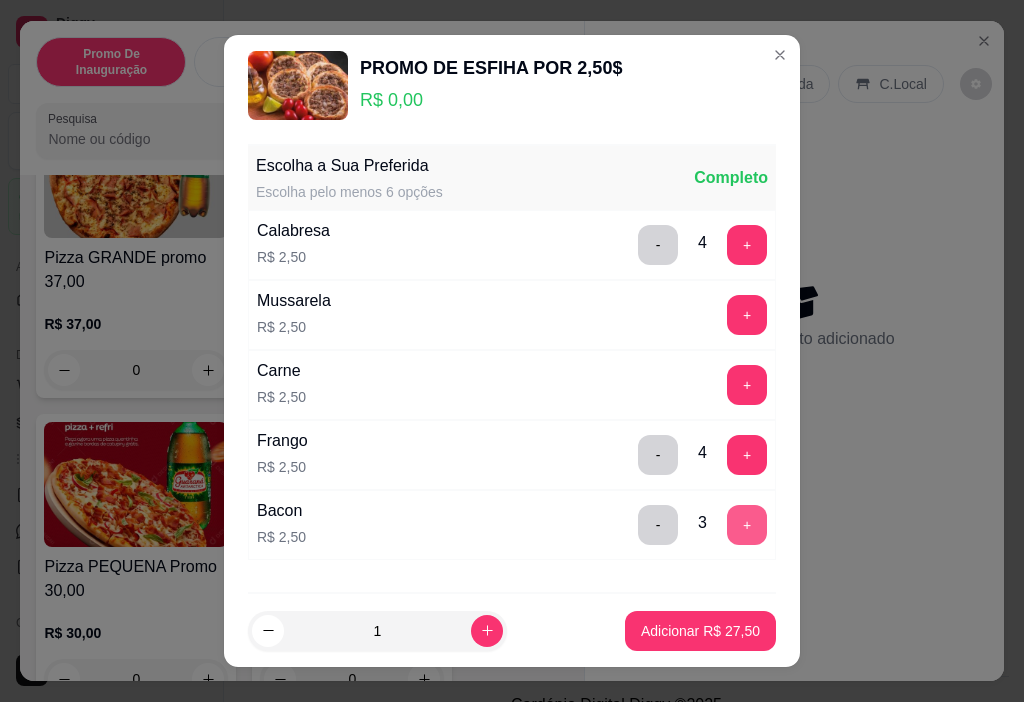click on "+" at bounding box center (747, 525) 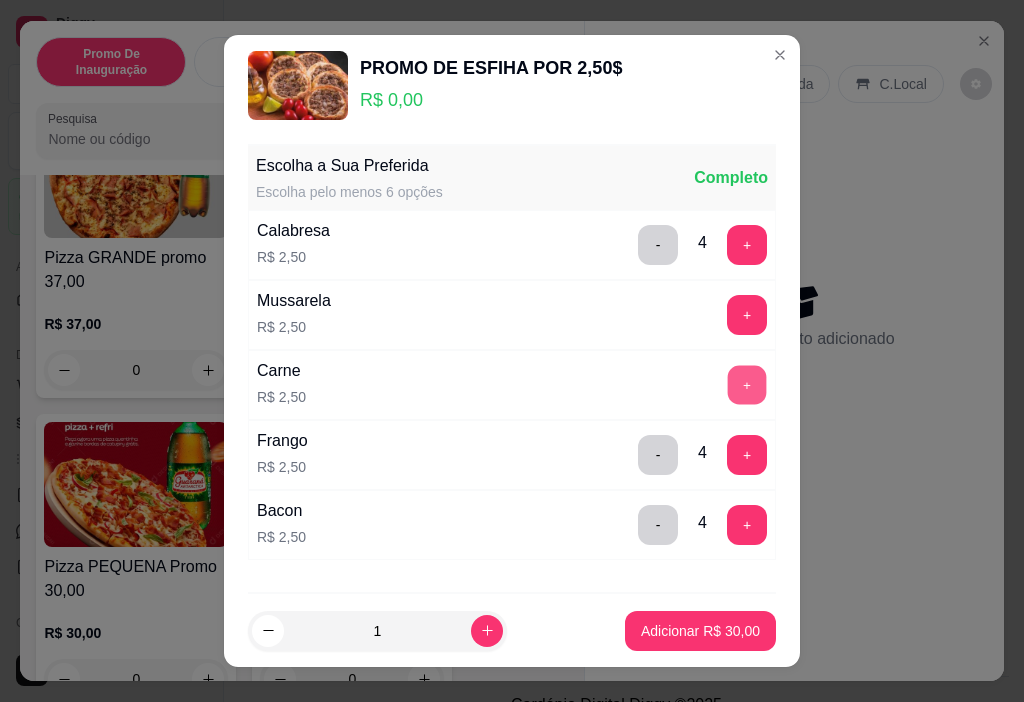 click on "+" at bounding box center (747, 385) 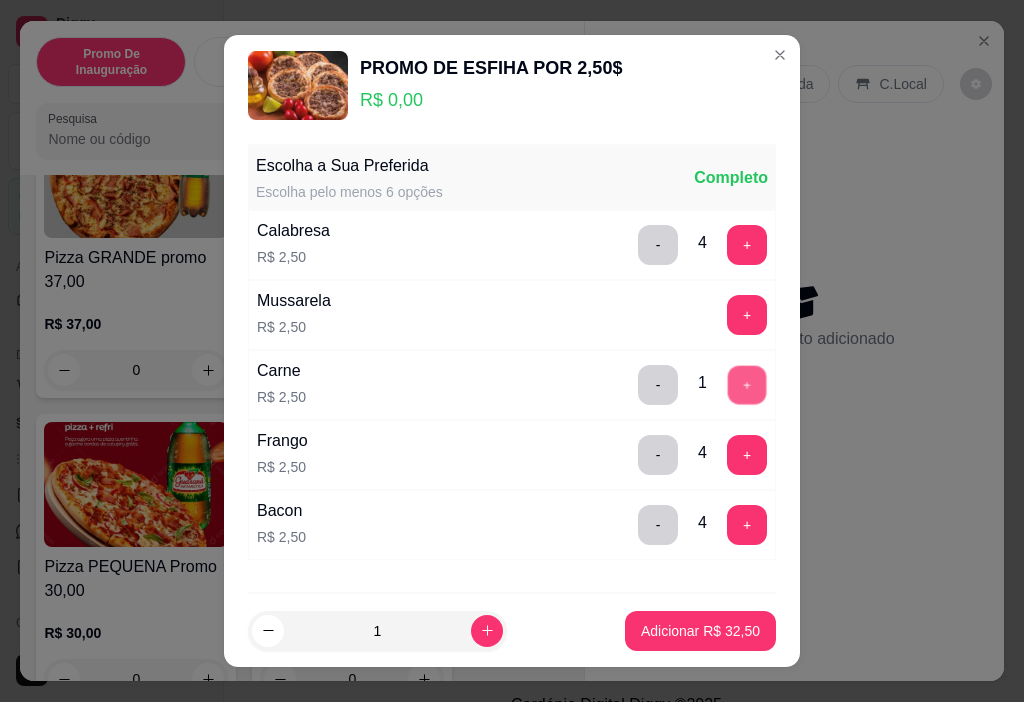 click on "+" at bounding box center [747, 385] 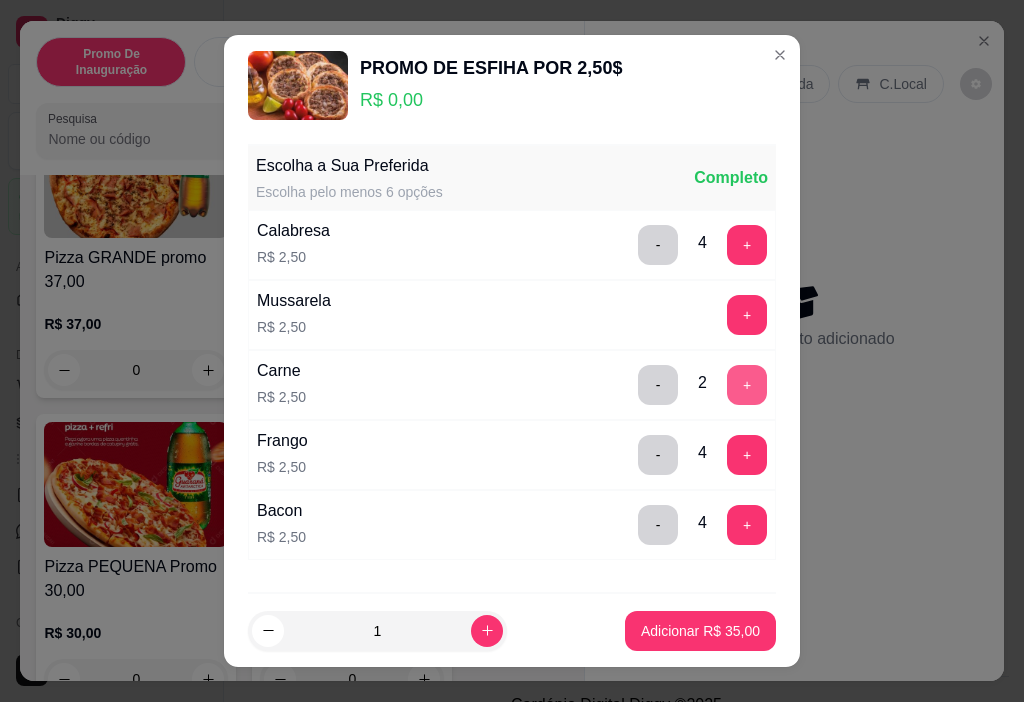 click on "+" at bounding box center (747, 385) 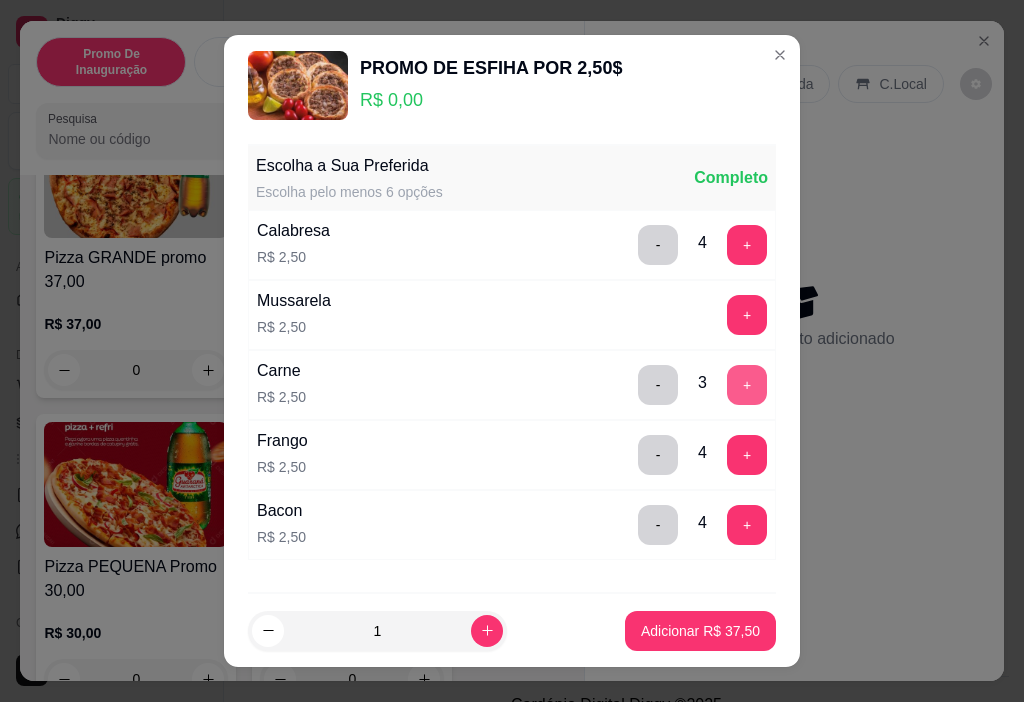click on "+" at bounding box center [747, 385] 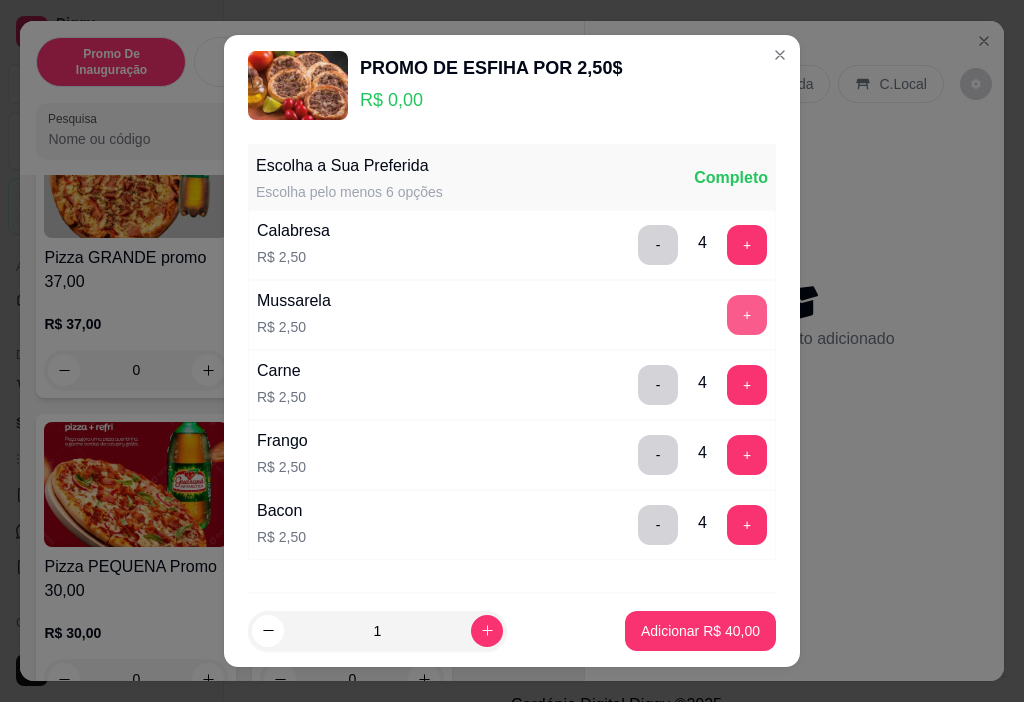click on "+" at bounding box center [747, 315] 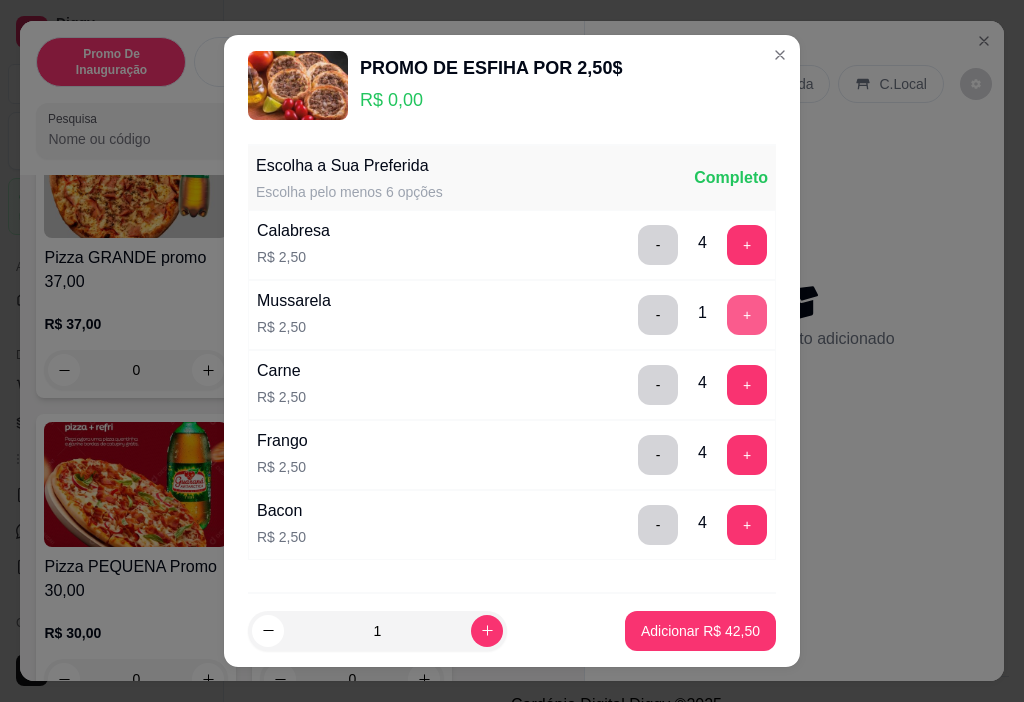 click on "+" at bounding box center (747, 315) 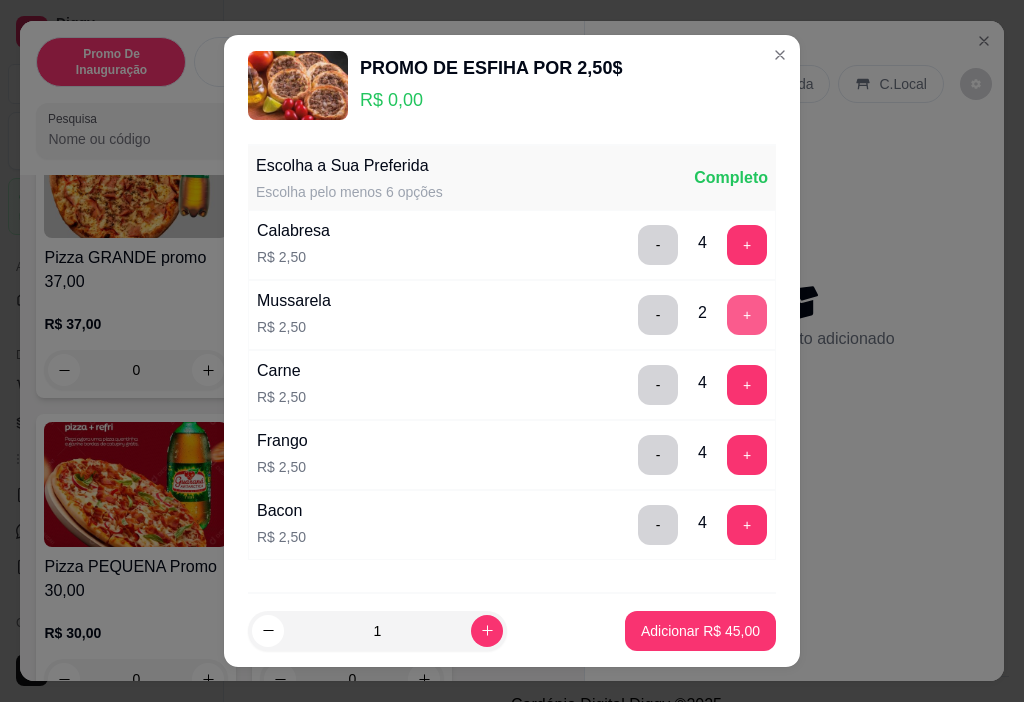 click on "+" at bounding box center (747, 315) 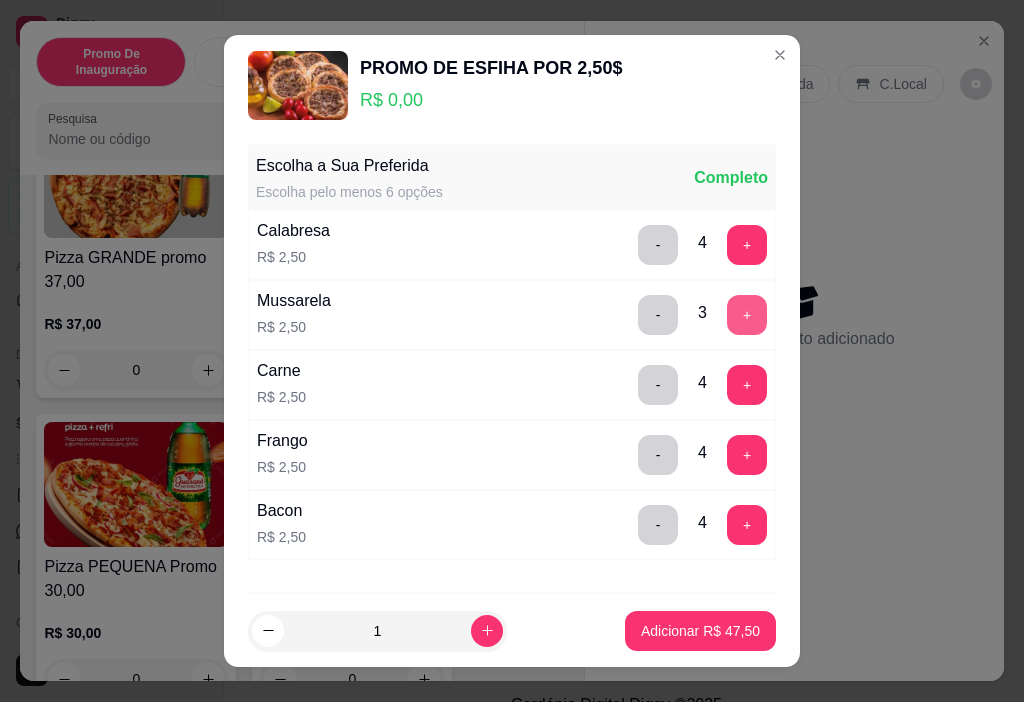 click on "+" at bounding box center (747, 315) 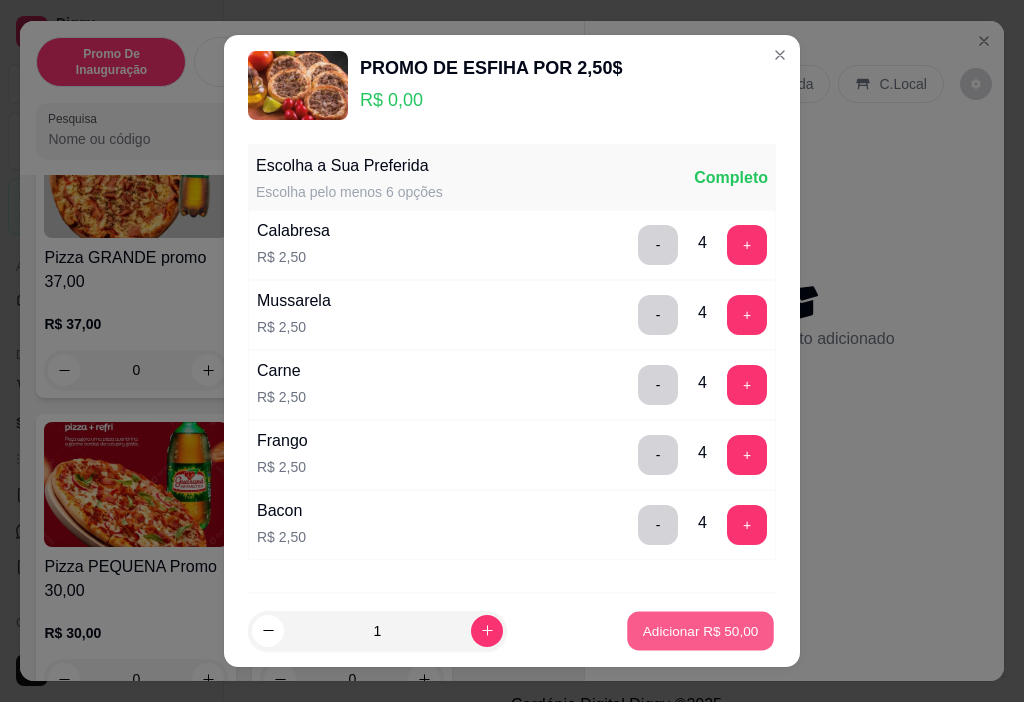 click on "Adicionar   R$ 50,00" at bounding box center (701, 630) 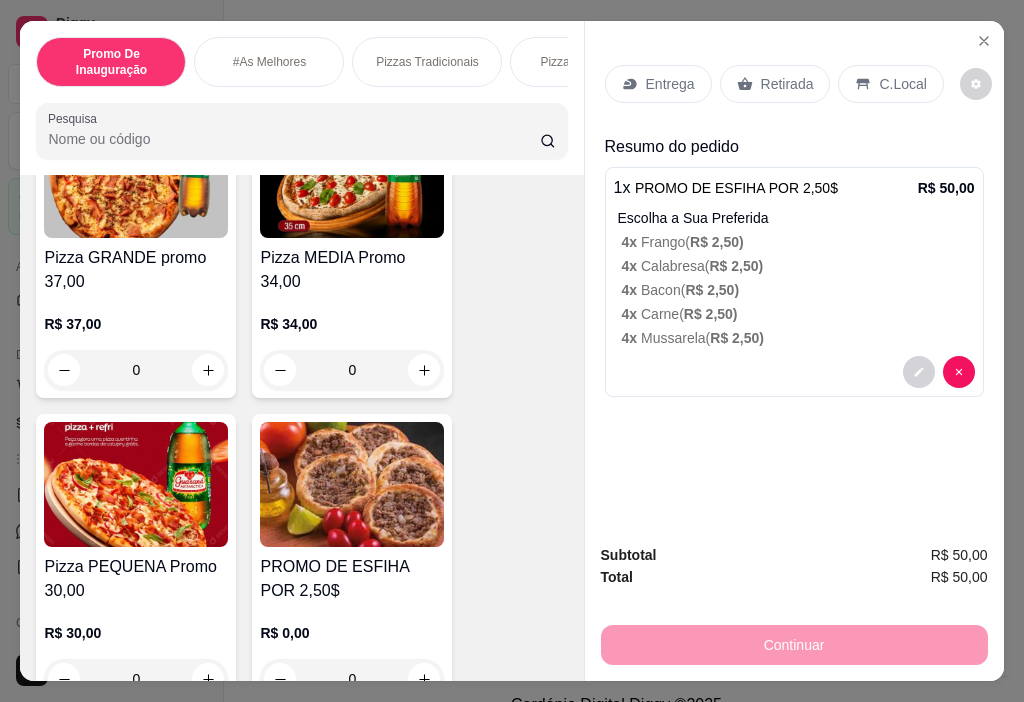 click on "Retirada" at bounding box center [787, 84] 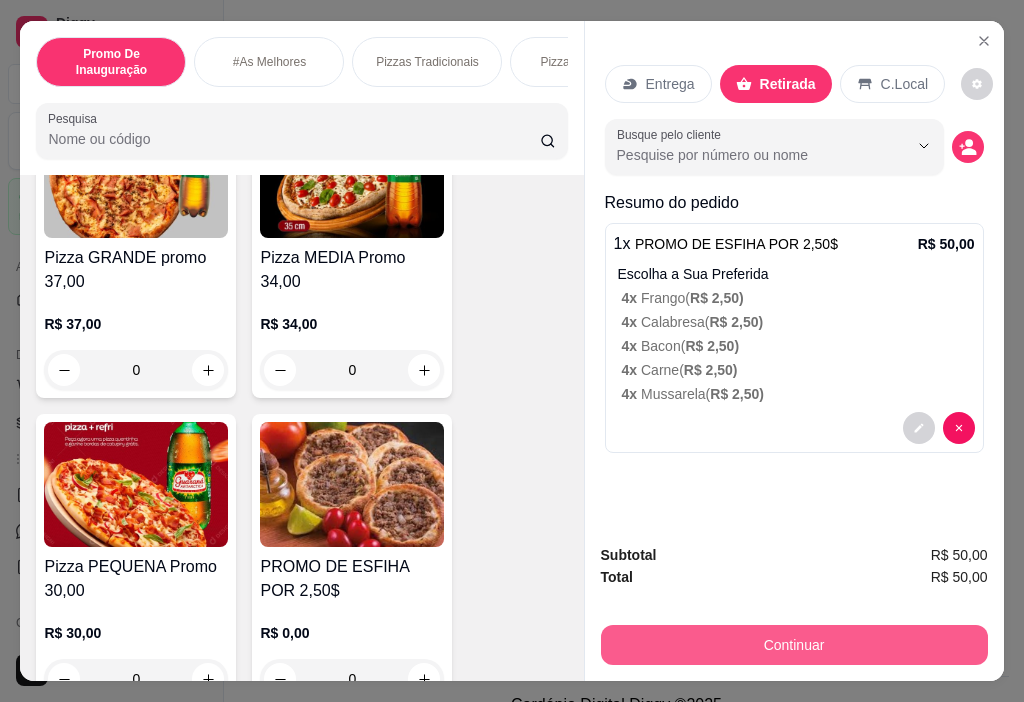 click on "Continuar" at bounding box center [794, 645] 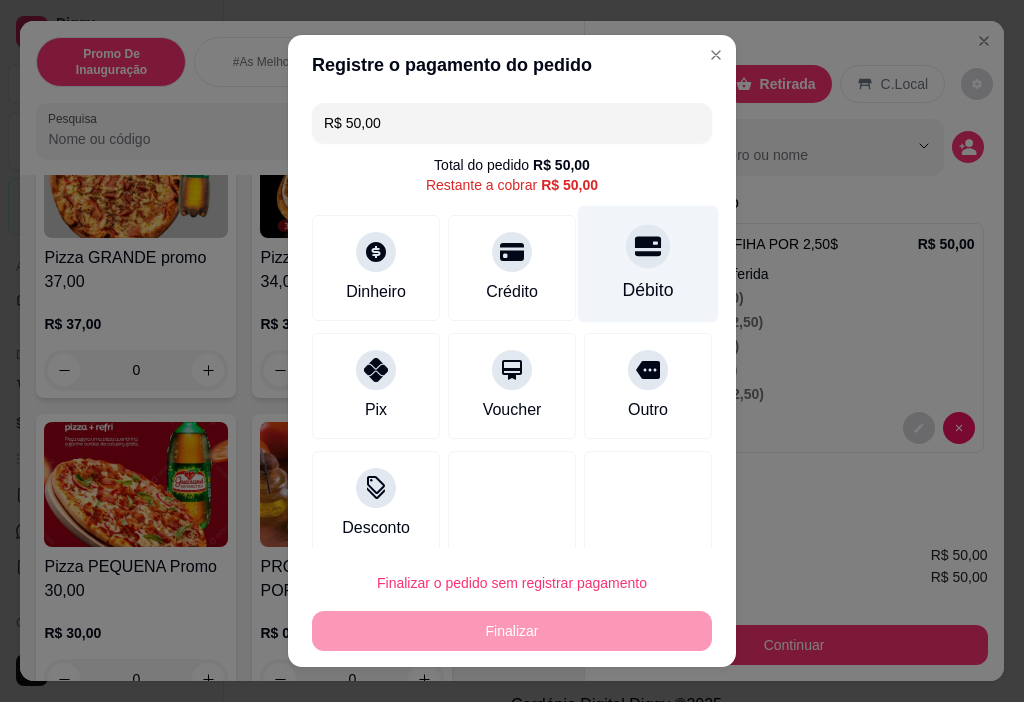 click on "Débito" at bounding box center [648, 264] 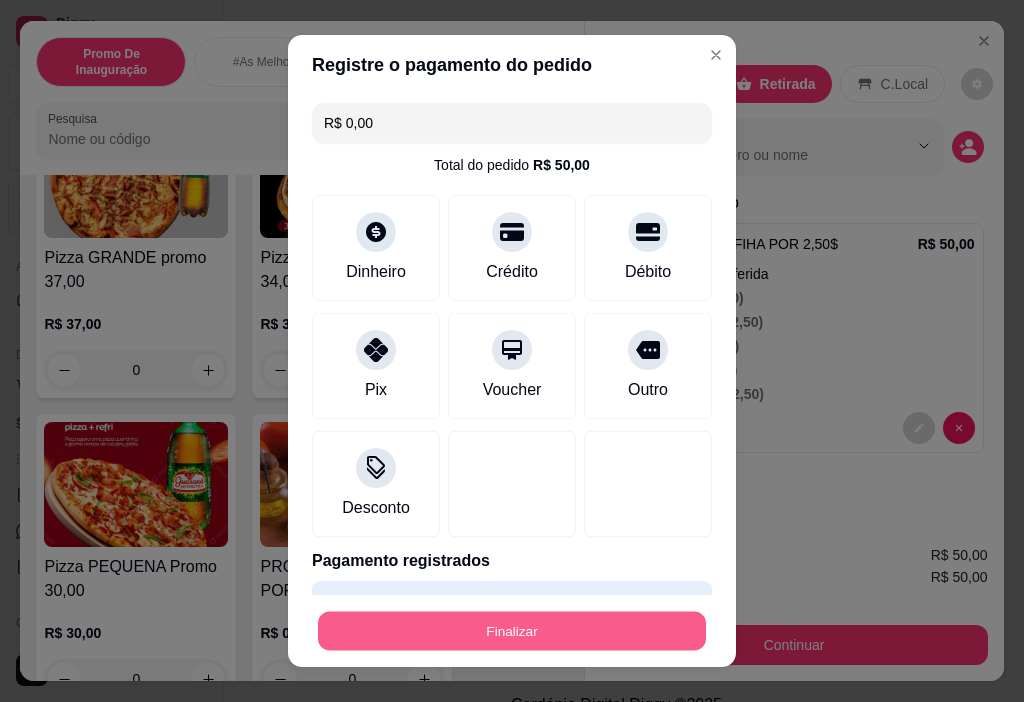 click on "Finalizar" at bounding box center [512, 631] 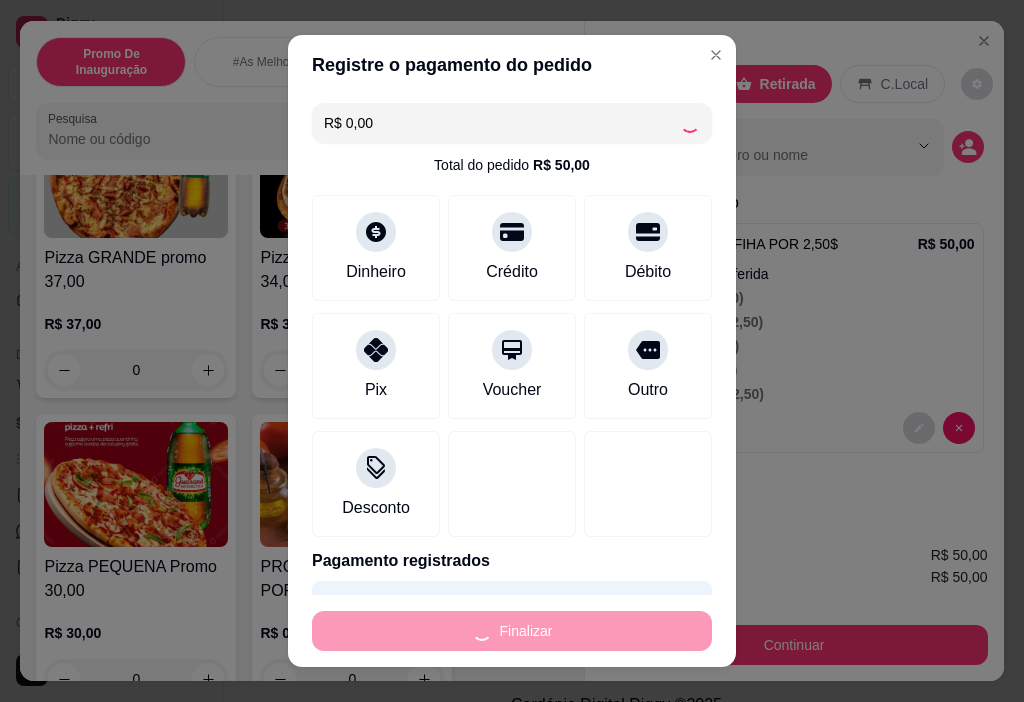 type on "-R$ 50,00" 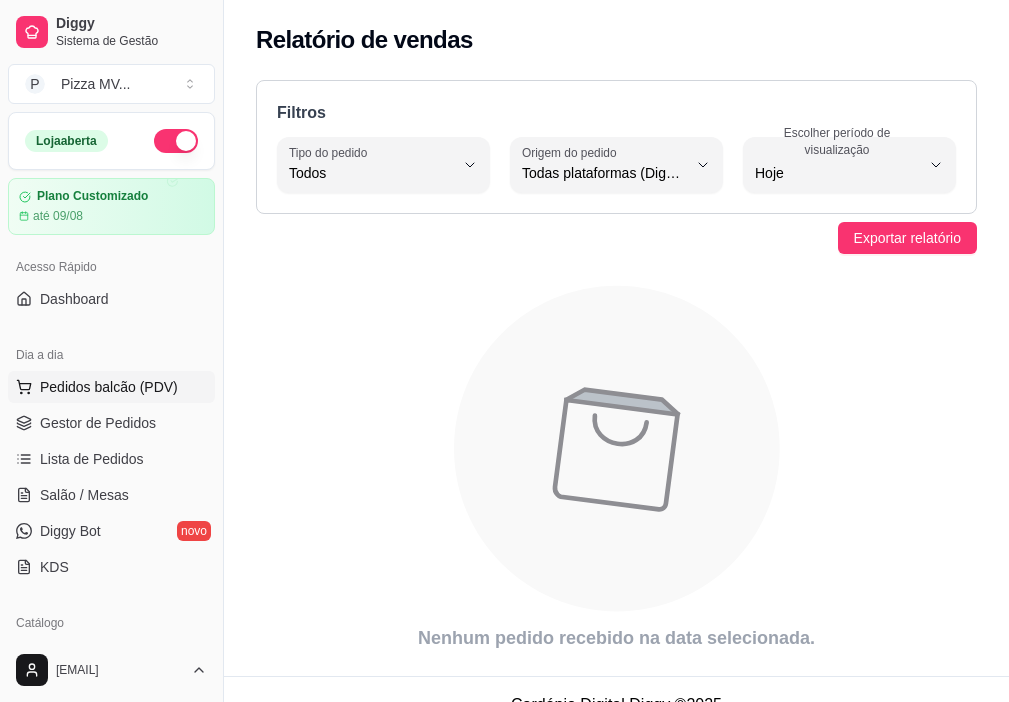 click 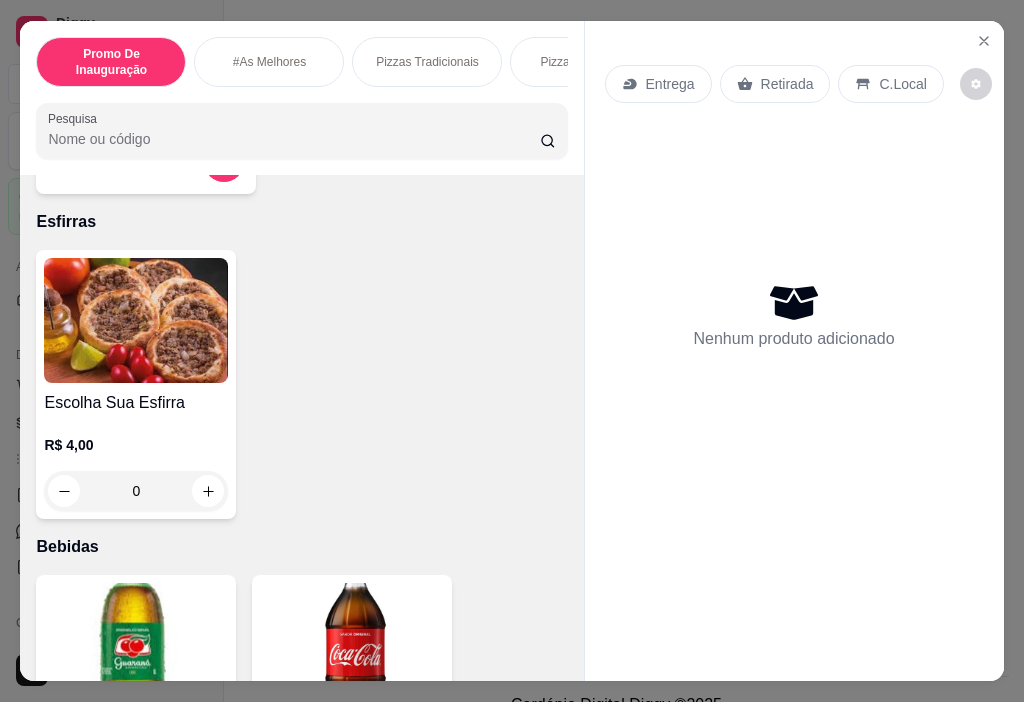 scroll, scrollTop: 4200, scrollLeft: 0, axis: vertical 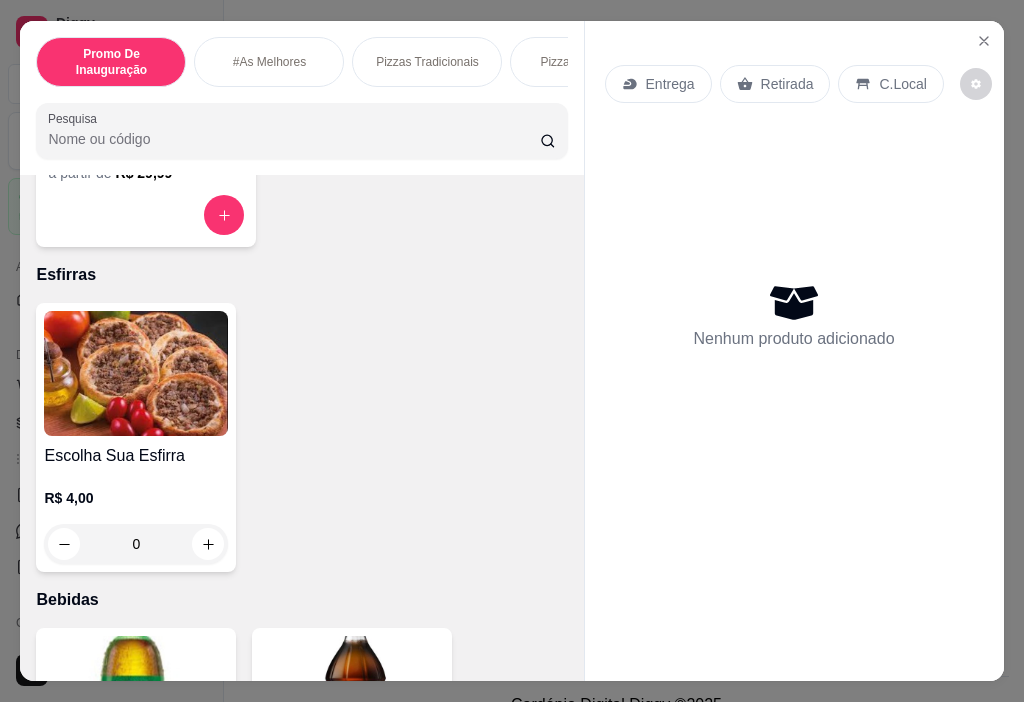 click at bounding box center [136, 373] 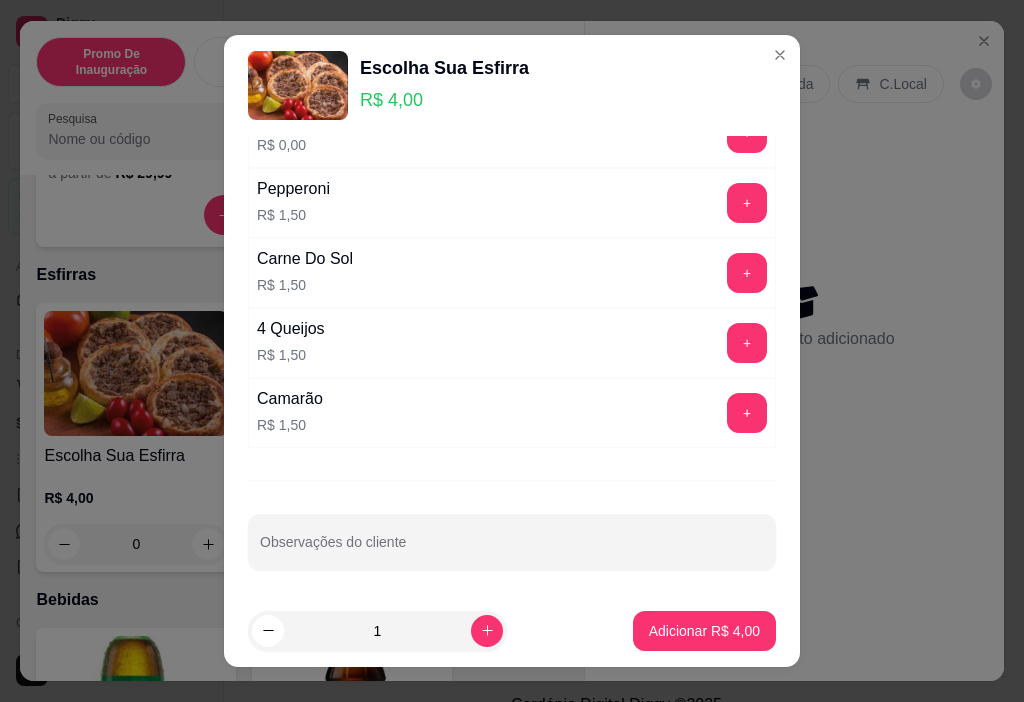 scroll, scrollTop: 675, scrollLeft: 0, axis: vertical 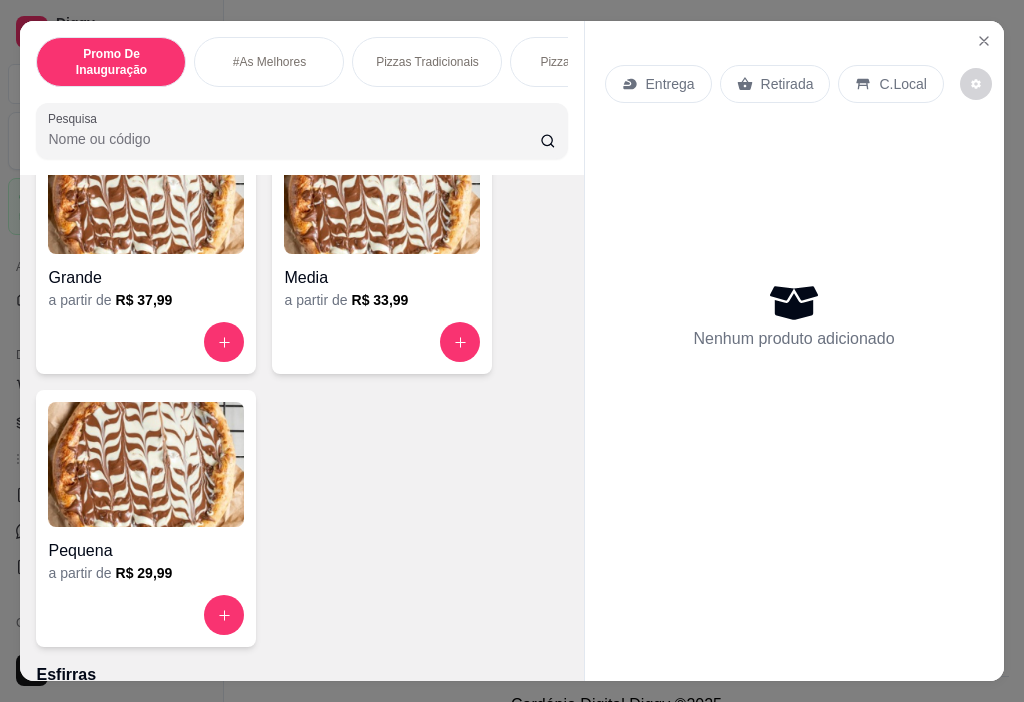 click at bounding box center (146, 191) 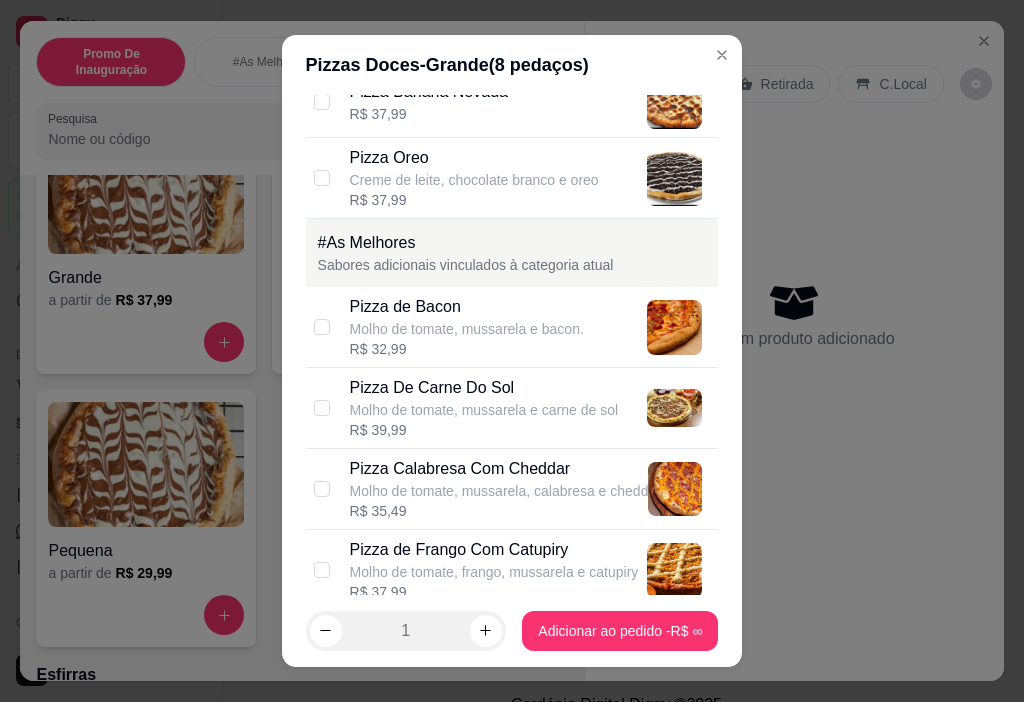 scroll, scrollTop: 0, scrollLeft: 0, axis: both 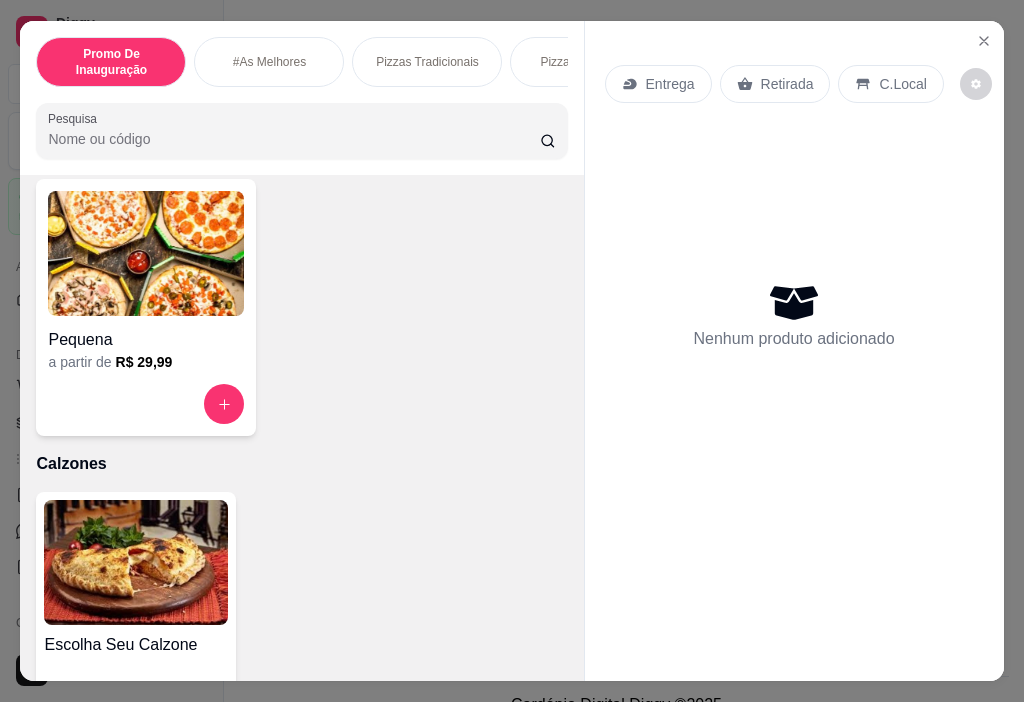 click at bounding box center [136, 562] 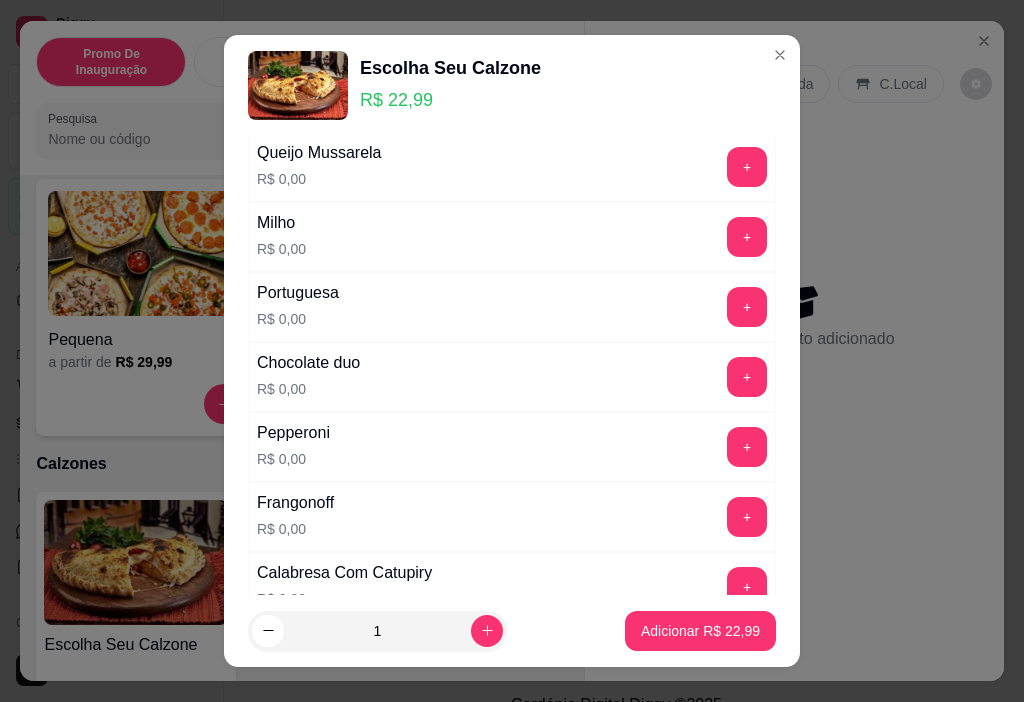 scroll, scrollTop: 600, scrollLeft: 0, axis: vertical 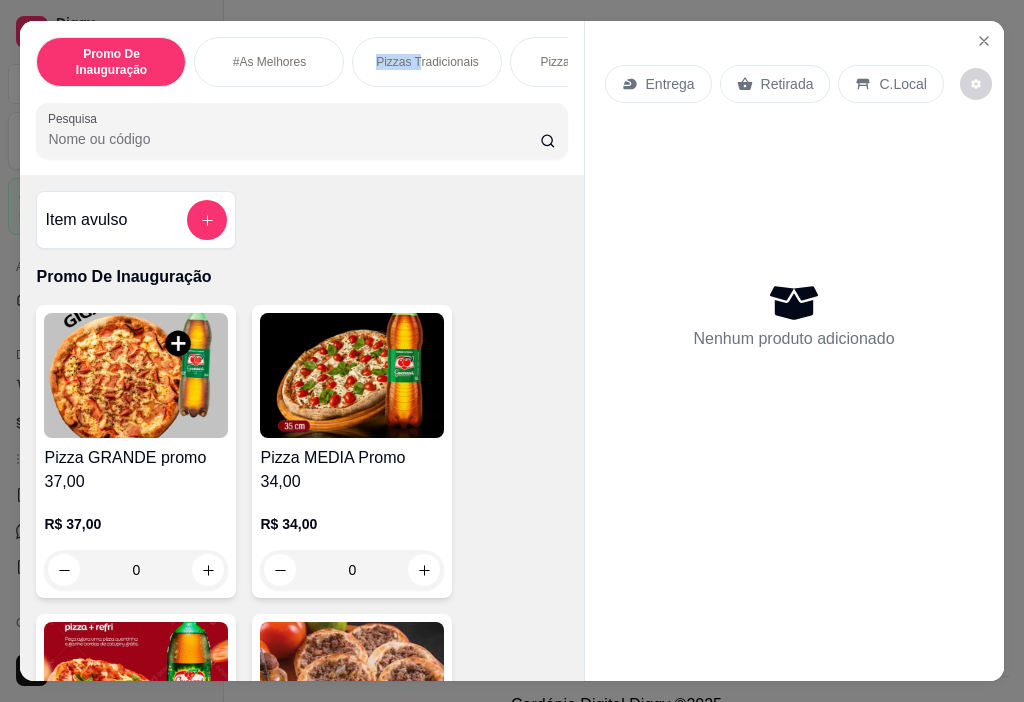 drag, startPoint x: 307, startPoint y: 78, endPoint x: 510, endPoint y: 77, distance: 203.00246 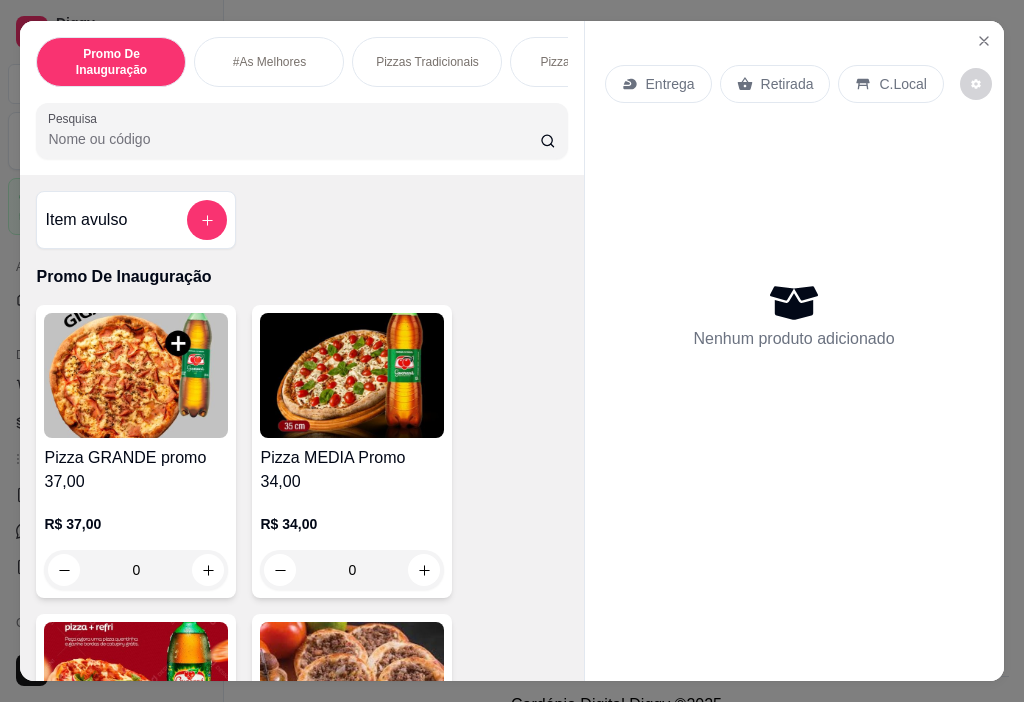 scroll, scrollTop: 1619, scrollLeft: 0, axis: vertical 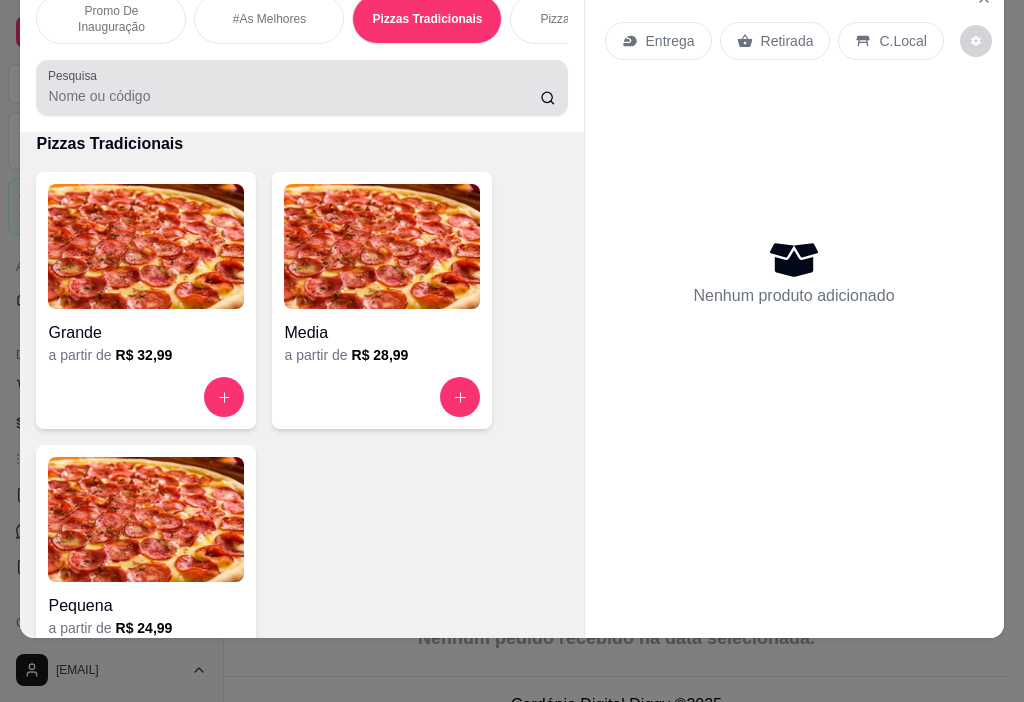 drag, startPoint x: 510, startPoint y: 77, endPoint x: 391, endPoint y: 134, distance: 131.94696 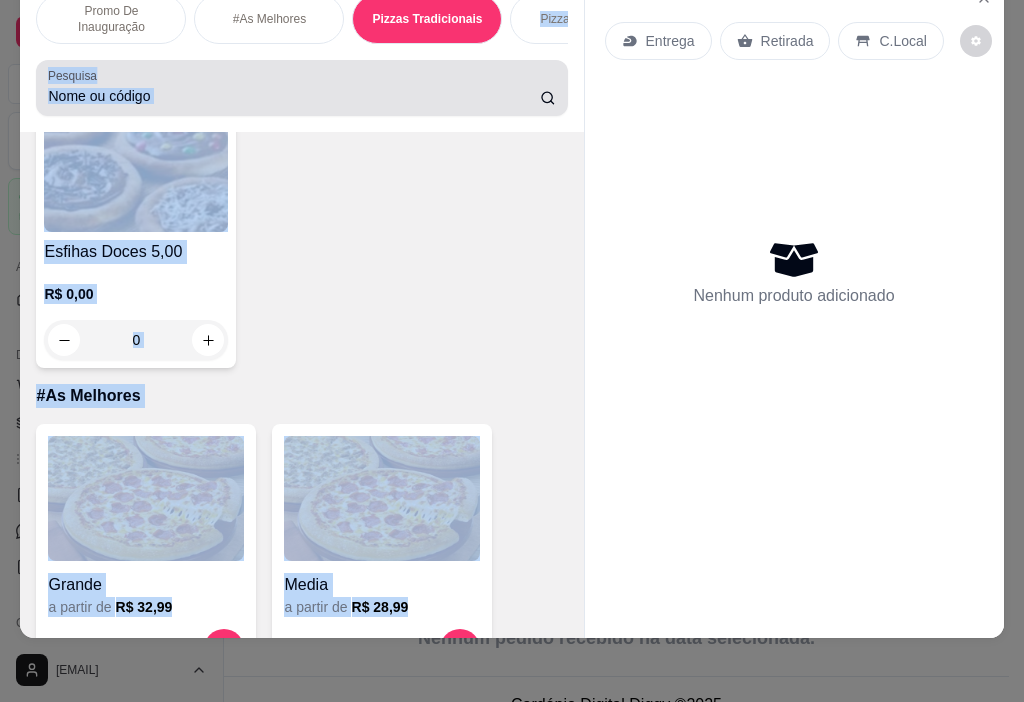 scroll, scrollTop: 0, scrollLeft: 0, axis: both 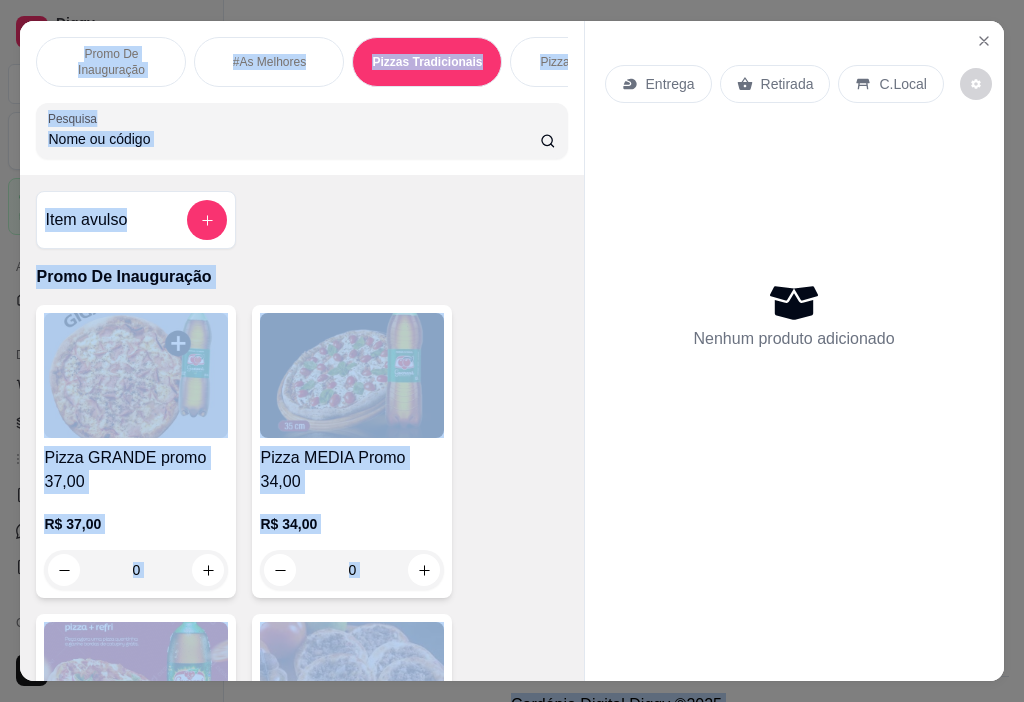 drag, startPoint x: 523, startPoint y: 178, endPoint x: 543, endPoint y: -26, distance: 204.97804 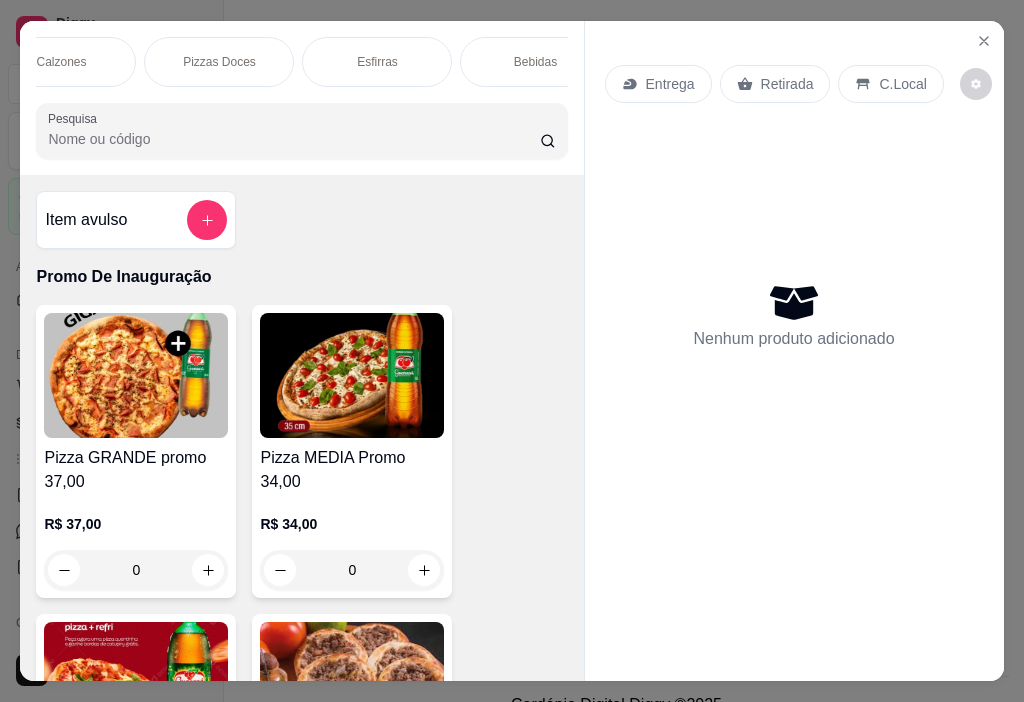 scroll, scrollTop: 0, scrollLeft: 883, axis: horizontal 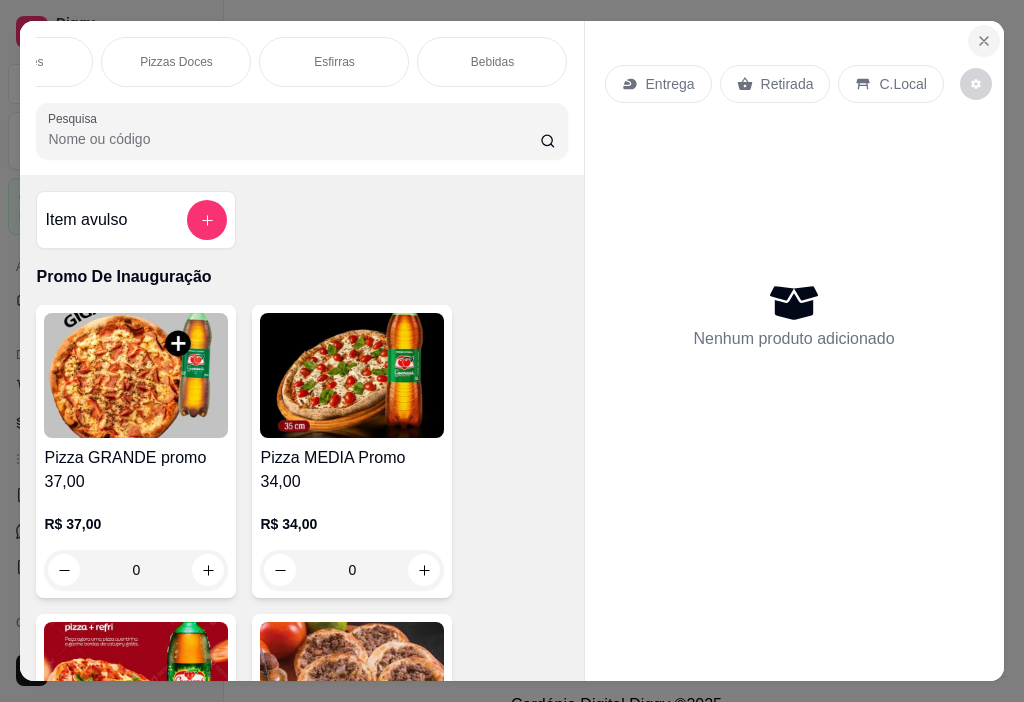 click at bounding box center [984, 41] 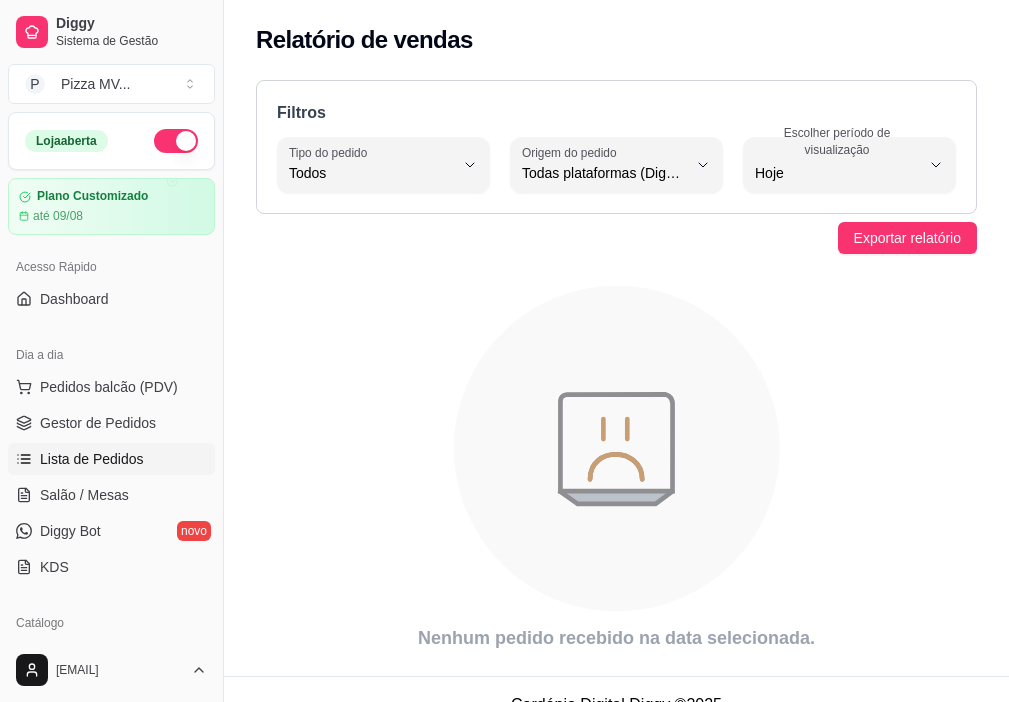 click on "Lista de Pedidos" at bounding box center (111, 459) 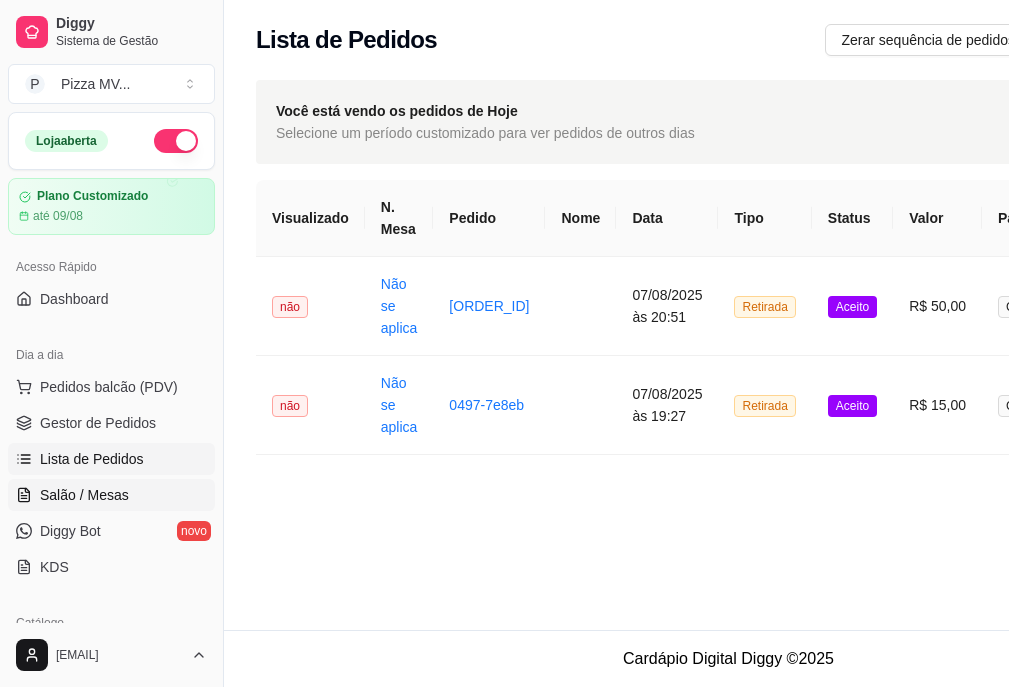 click on "Salão / Mesas" at bounding box center (111, 495) 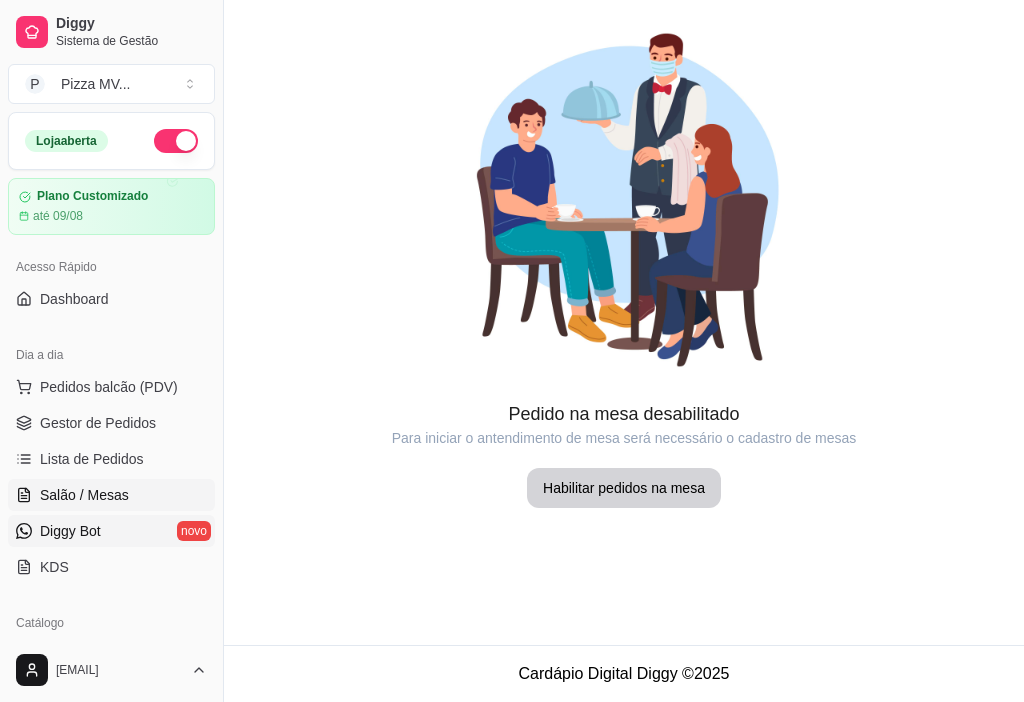 click on "Diggy Bot novo" at bounding box center (111, 531) 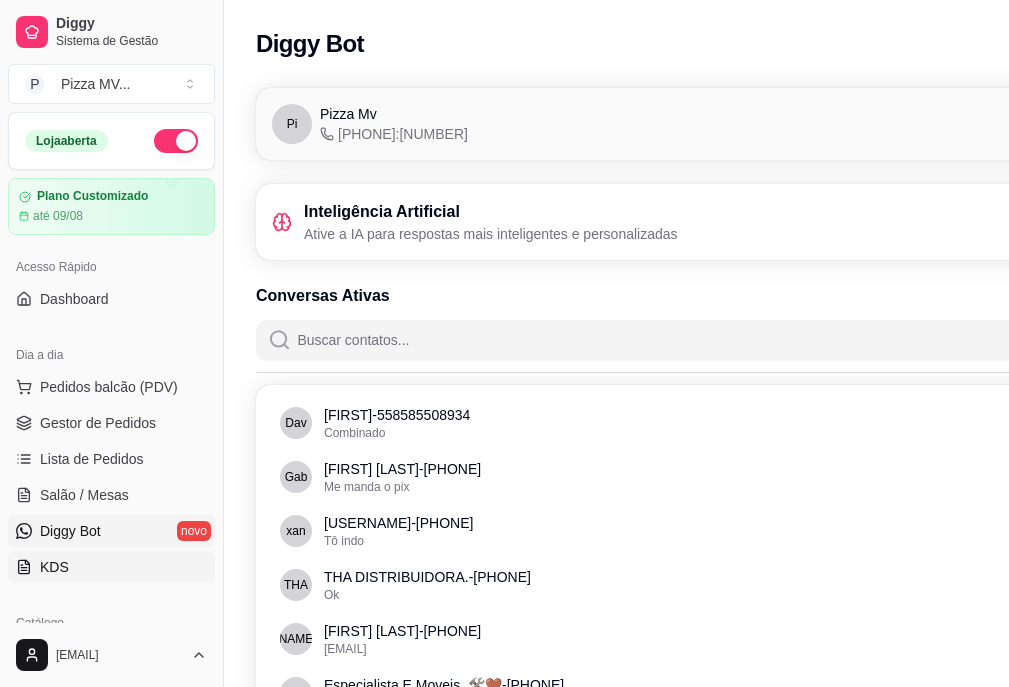 click on "KDS" at bounding box center [111, 567] 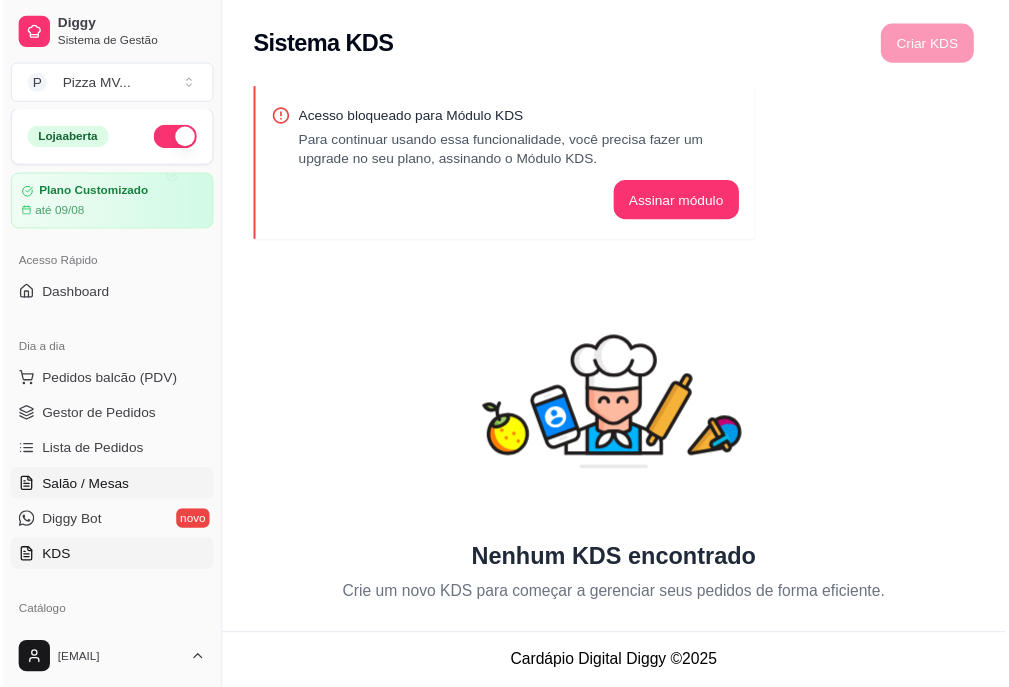 scroll, scrollTop: 0, scrollLeft: 0, axis: both 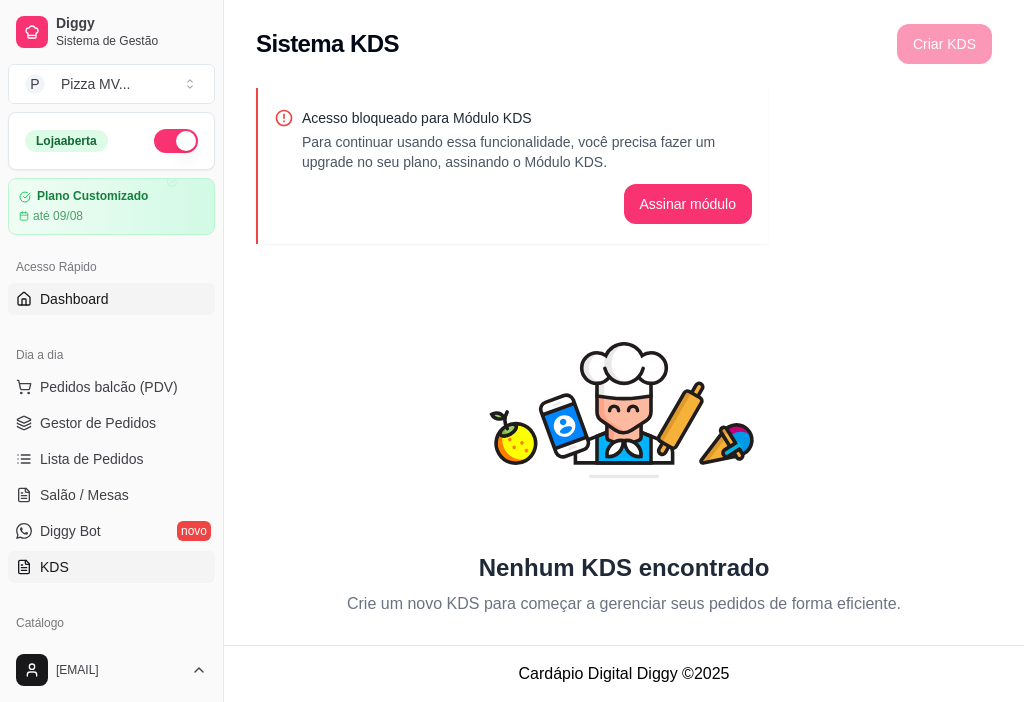 click on "Dashboard" at bounding box center [74, 299] 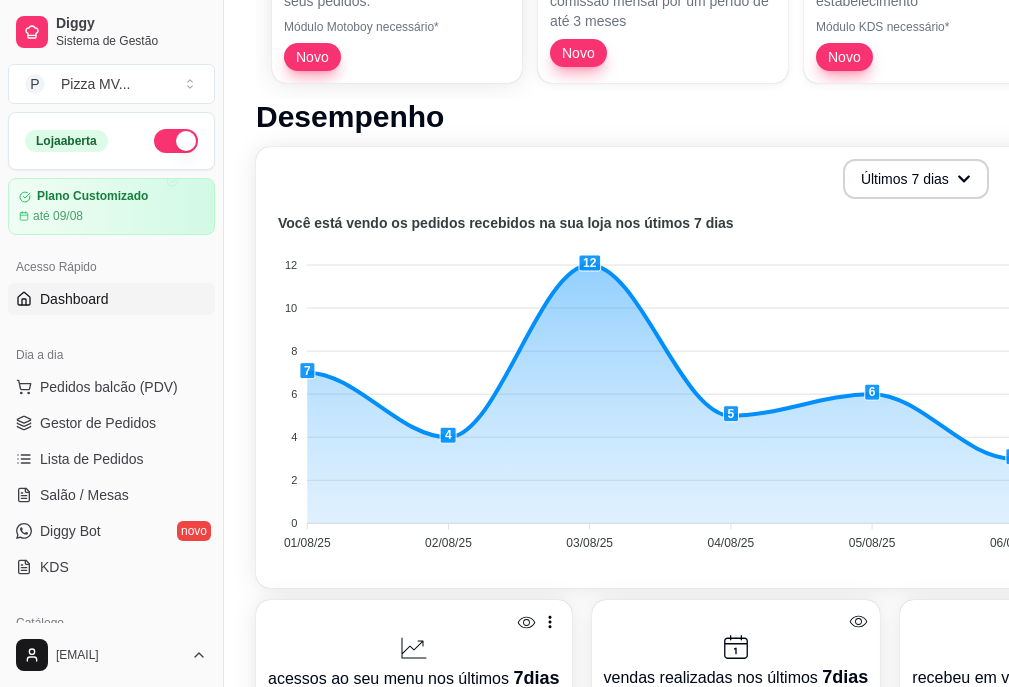 scroll, scrollTop: 300, scrollLeft: 0, axis: vertical 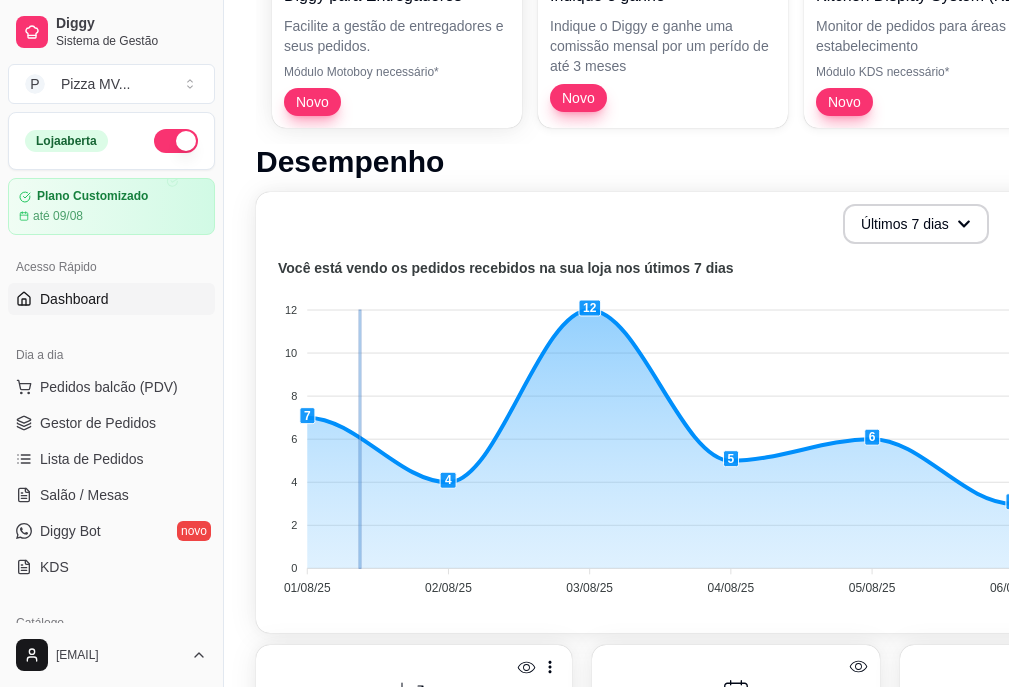 drag, startPoint x: 360, startPoint y: 470, endPoint x: 361, endPoint y: 571, distance: 101.00495 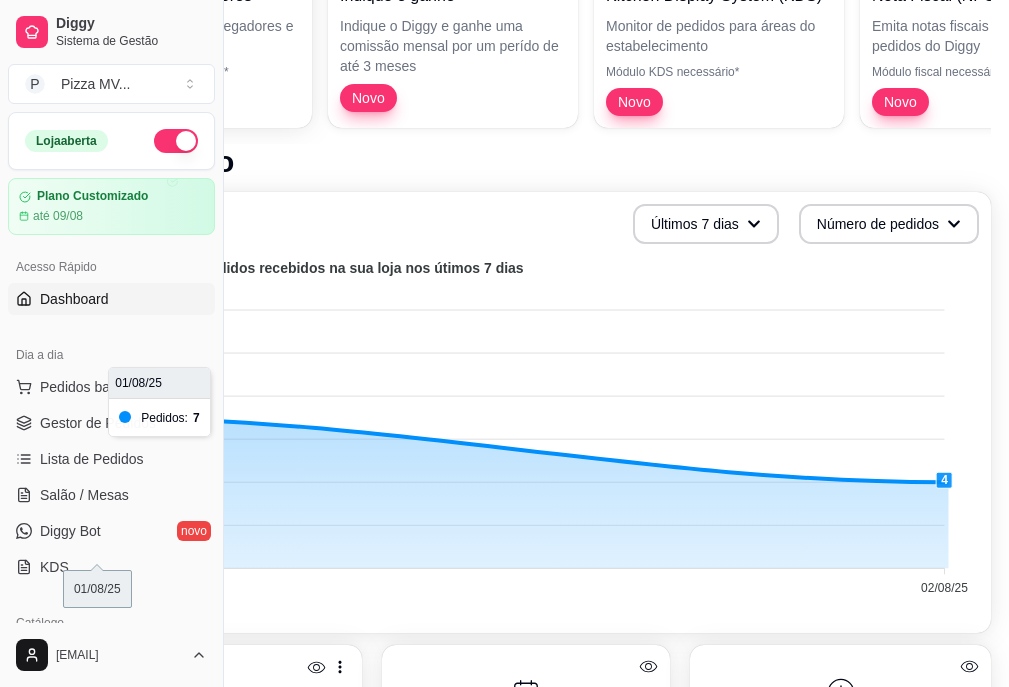 scroll, scrollTop: 300, scrollLeft: 224, axis: both 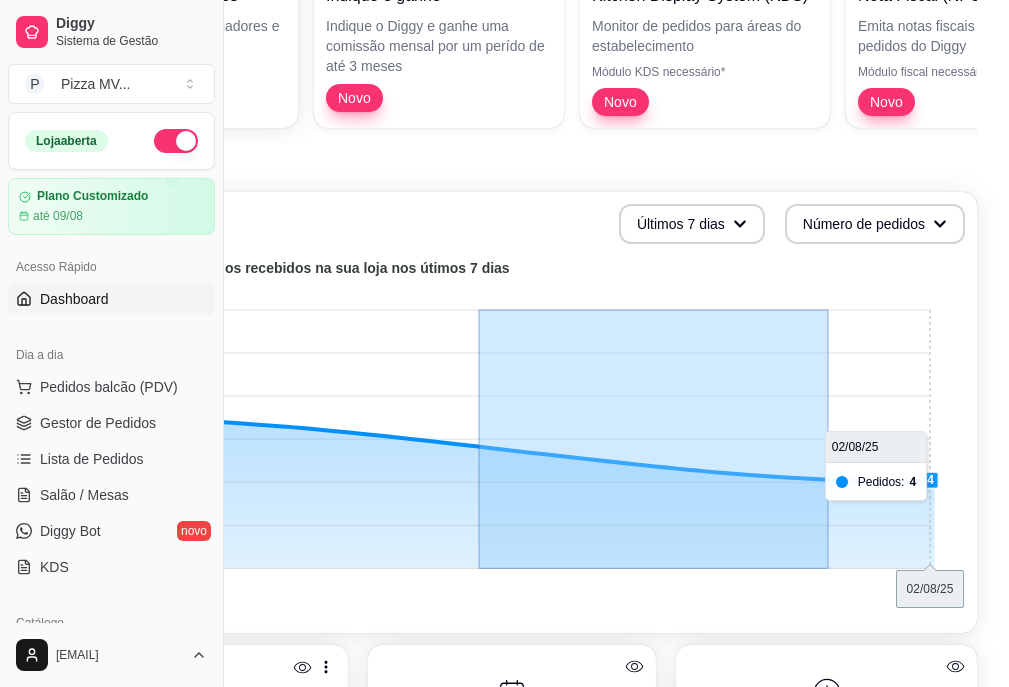 drag, startPoint x: 480, startPoint y: 434, endPoint x: 850, endPoint y: 482, distance: 373.10052 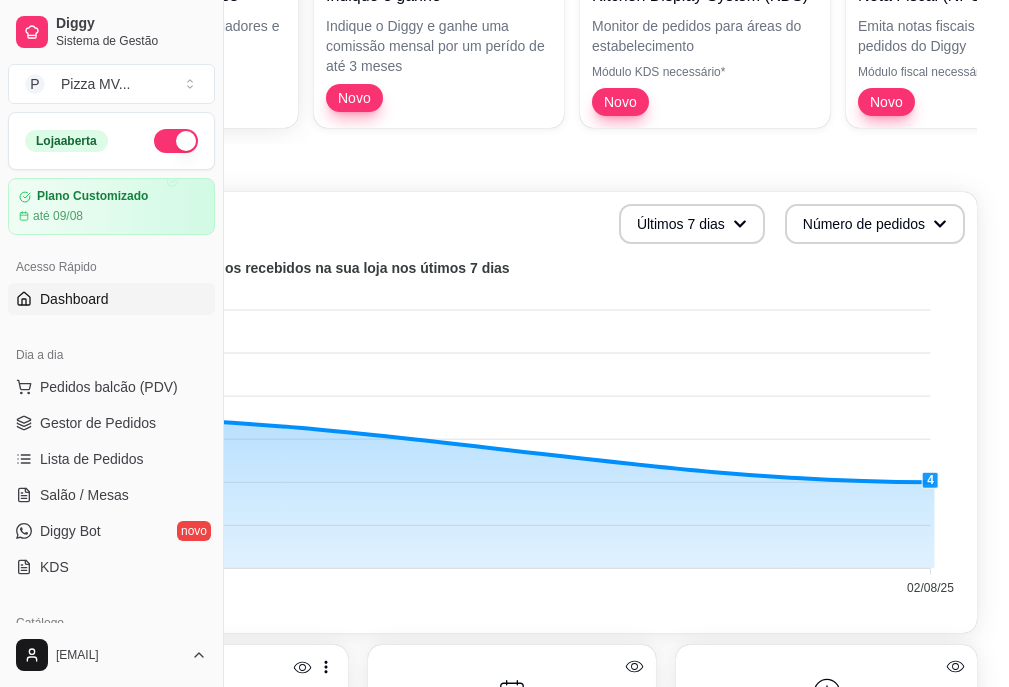 drag, startPoint x: 515, startPoint y: 466, endPoint x: 994, endPoint y: 549, distance: 486.13785 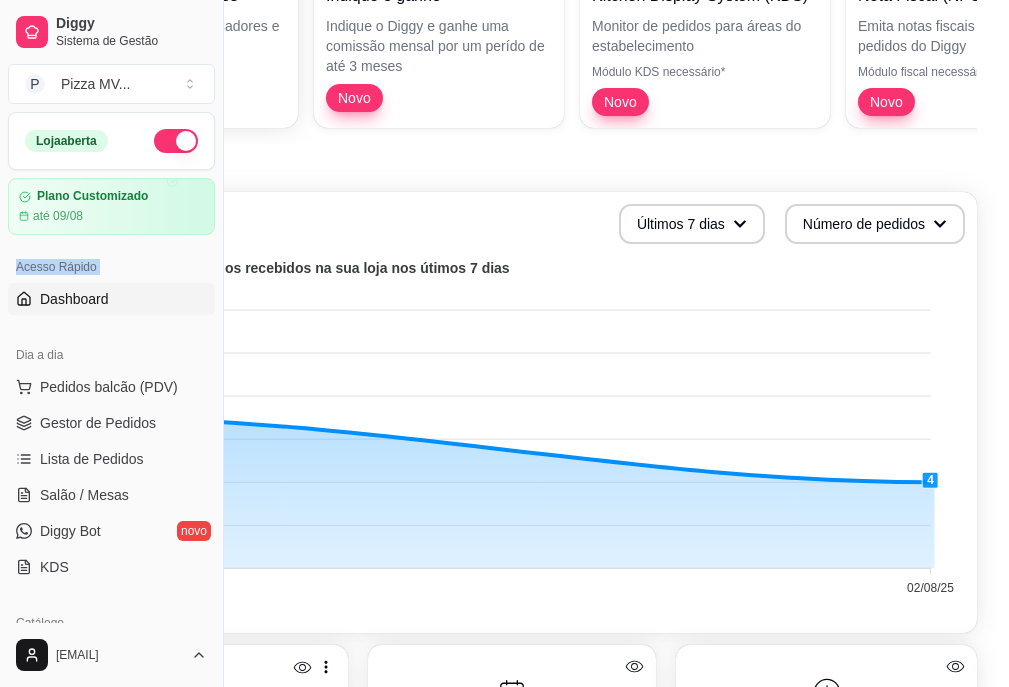 click on "Loja  aberta Plano Customizado até 09/08 Acesso Rápido Dashboard Dia a dia Pedidos balcão (PDV) Gestor de Pedidos Lista de Pedidos Salão / Mesas Diggy Bot novo KDS Catálogo Produtos Complementos Relatórios Relatórios de vendas Relatório de clientes Relatório de mesas Relatório de fidelidade novo Gerenciar Entregadores novo Nota Fiscal (NFC-e) Controle de caixa Controle de fiado Cupons Clientes Estoque Configurações Diggy Planos Precisa de ajuda?" at bounding box center [111, 367] 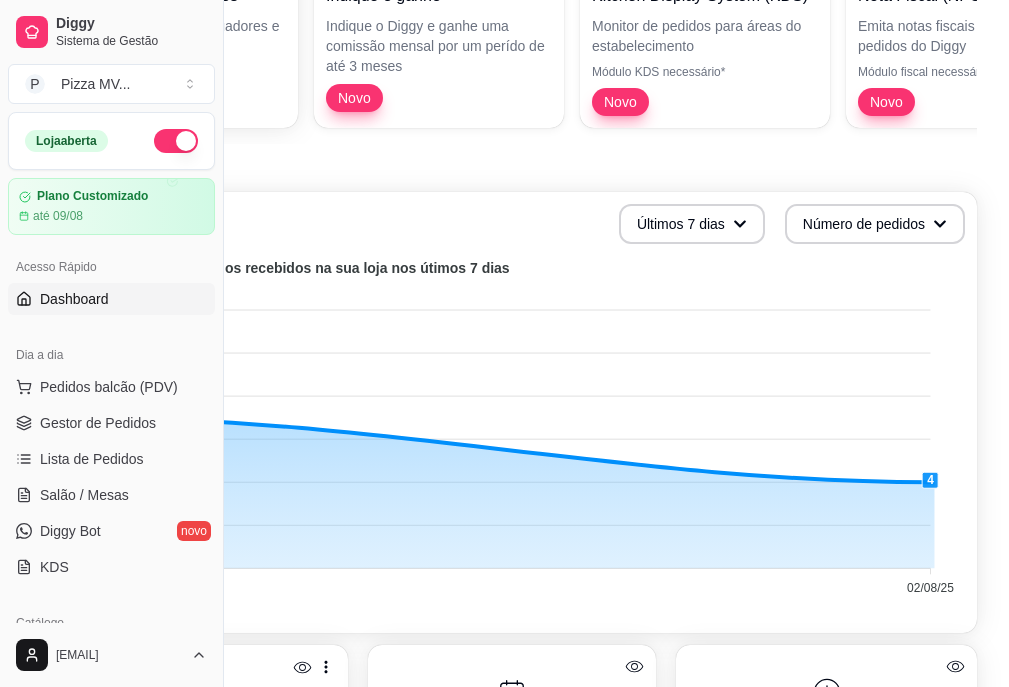 click on "Acesso Rápido Dashboard" at bounding box center [111, 283] 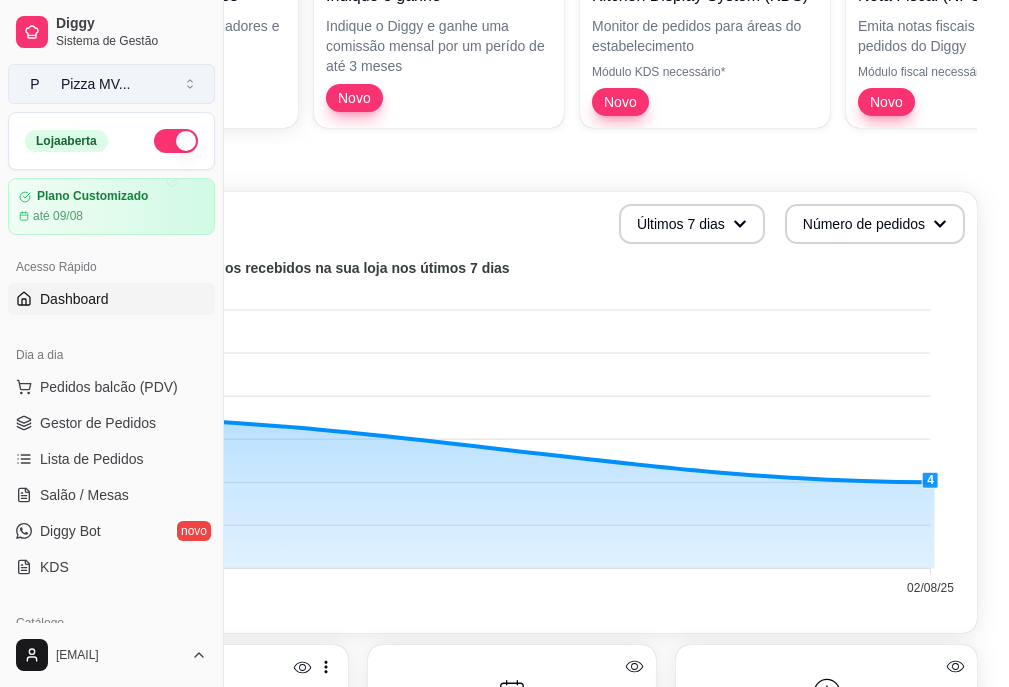 click on "P Pizza MV ..." at bounding box center (111, 84) 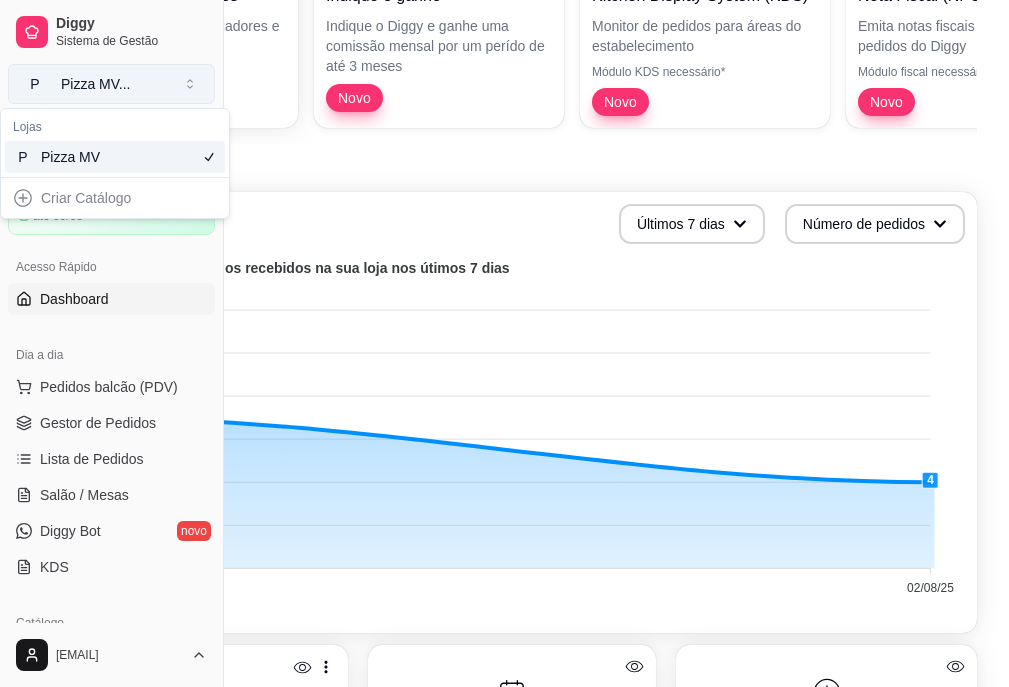 click on "P Pizza MV ..." at bounding box center [111, 84] 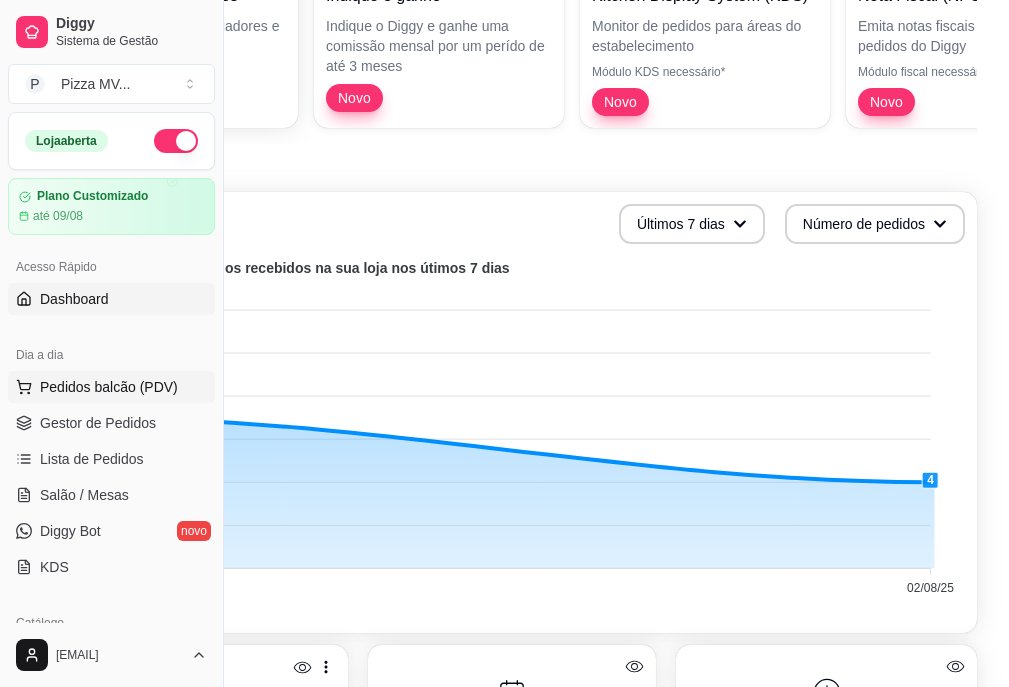 click on "Pedidos balcão (PDV)" at bounding box center (109, 387) 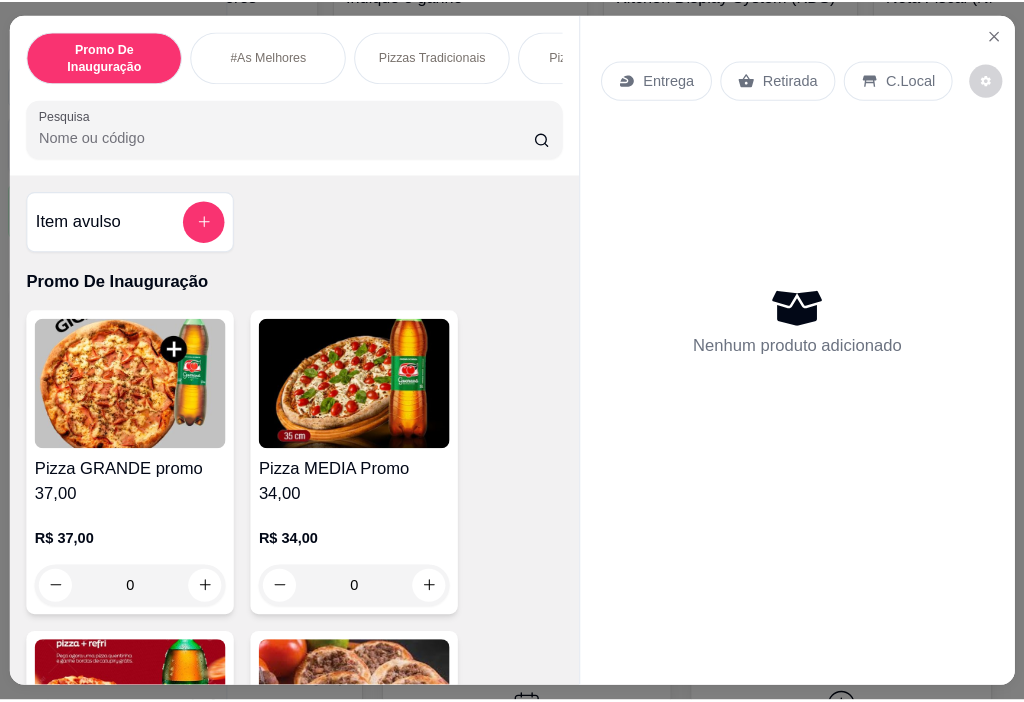 scroll, scrollTop: 300, scrollLeft: 209, axis: both 